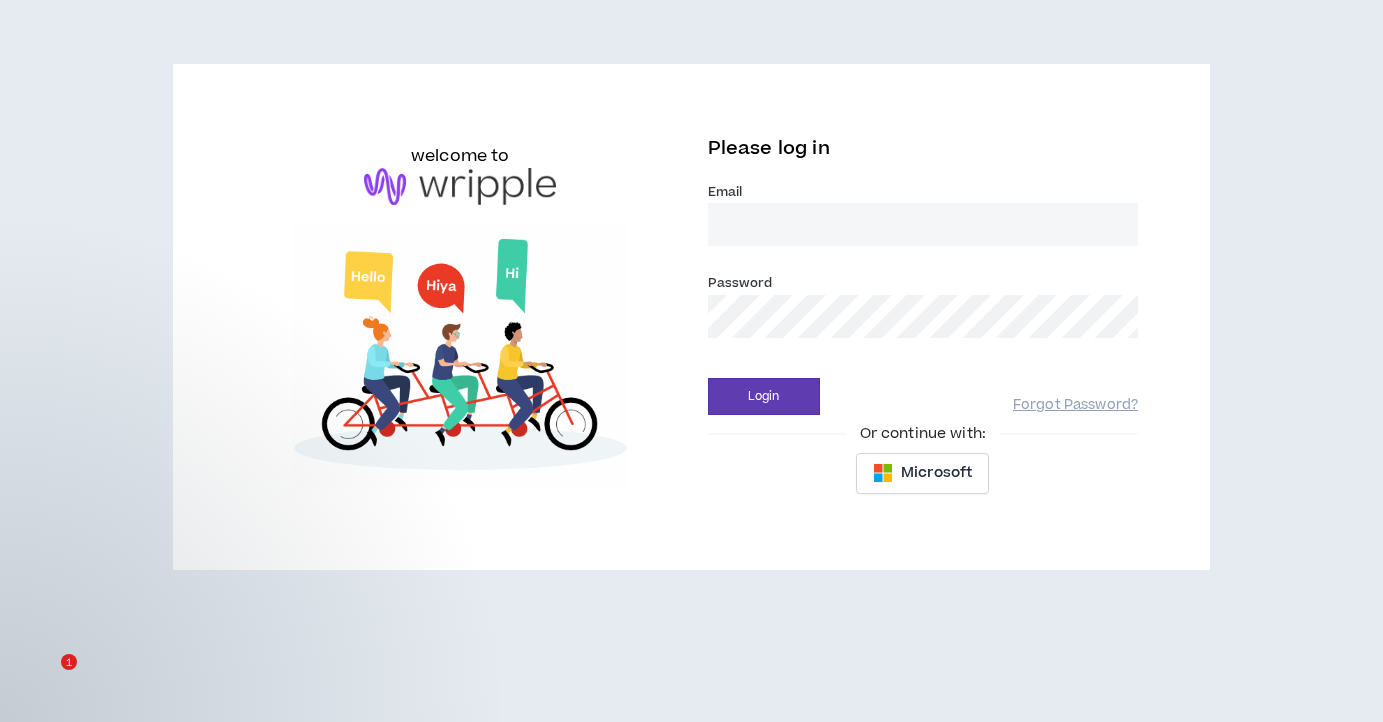 scroll, scrollTop: 0, scrollLeft: 0, axis: both 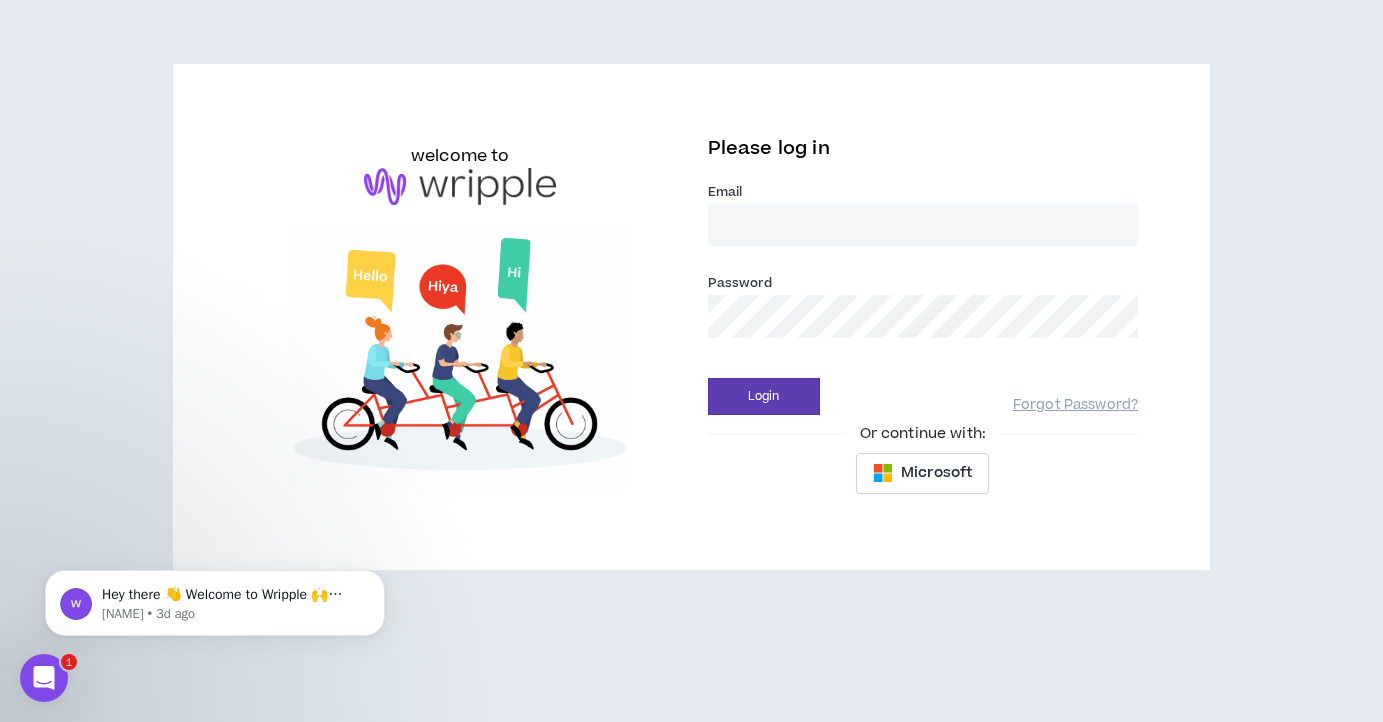 click on "Email  *" at bounding box center (923, 224) 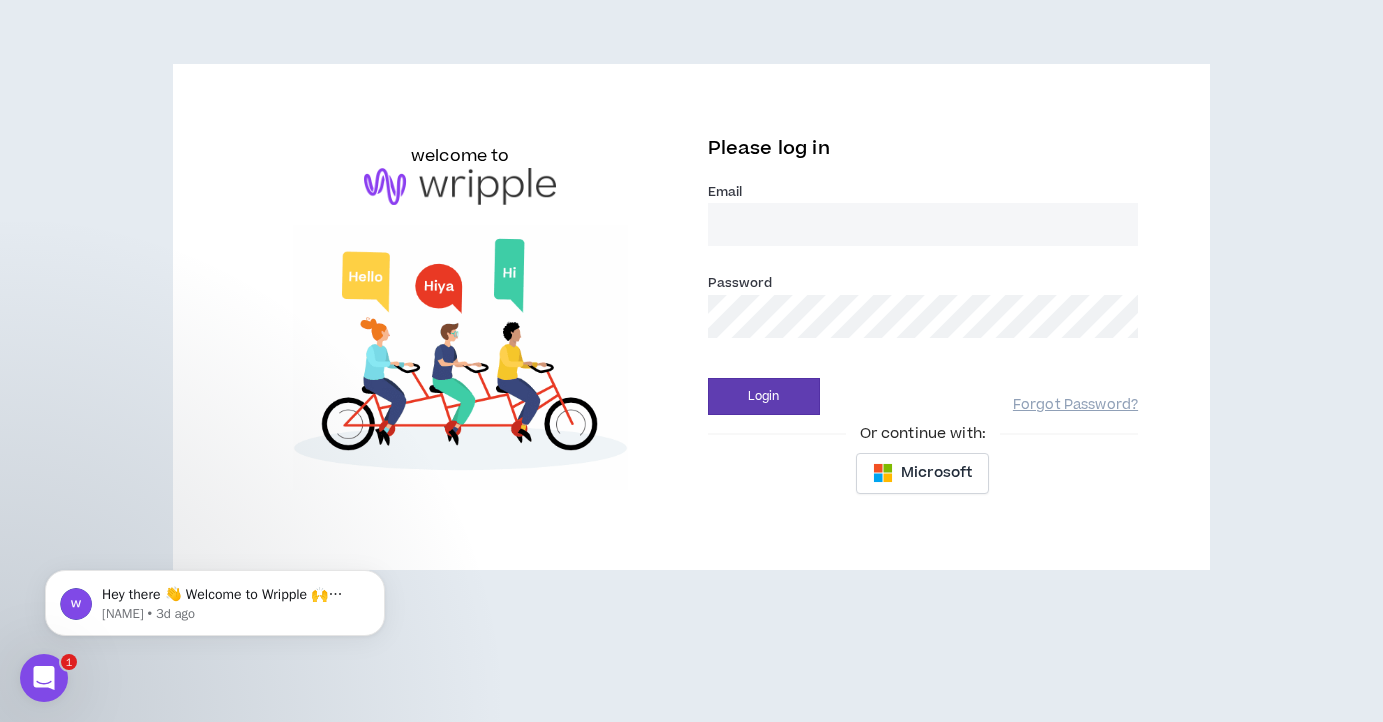 type on "kevingarcia.edit@gmail.com" 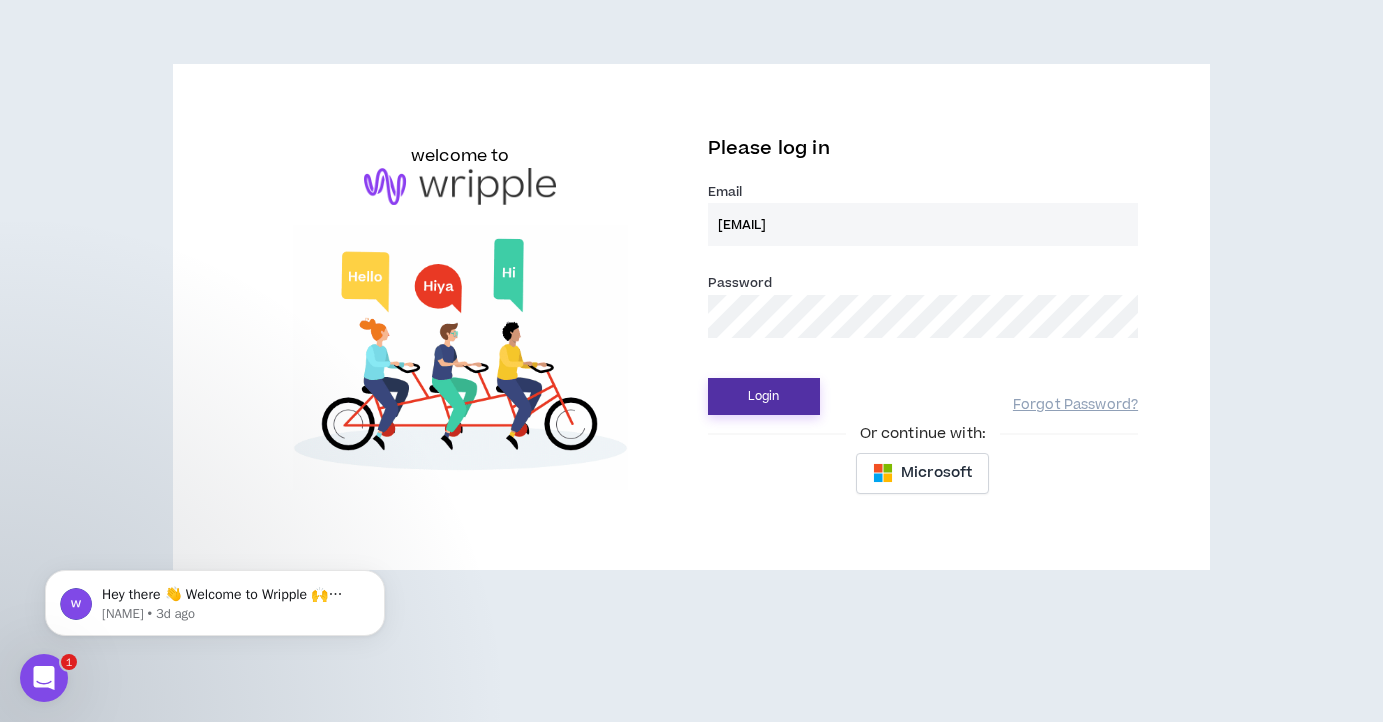 click on "Login" at bounding box center [764, 396] 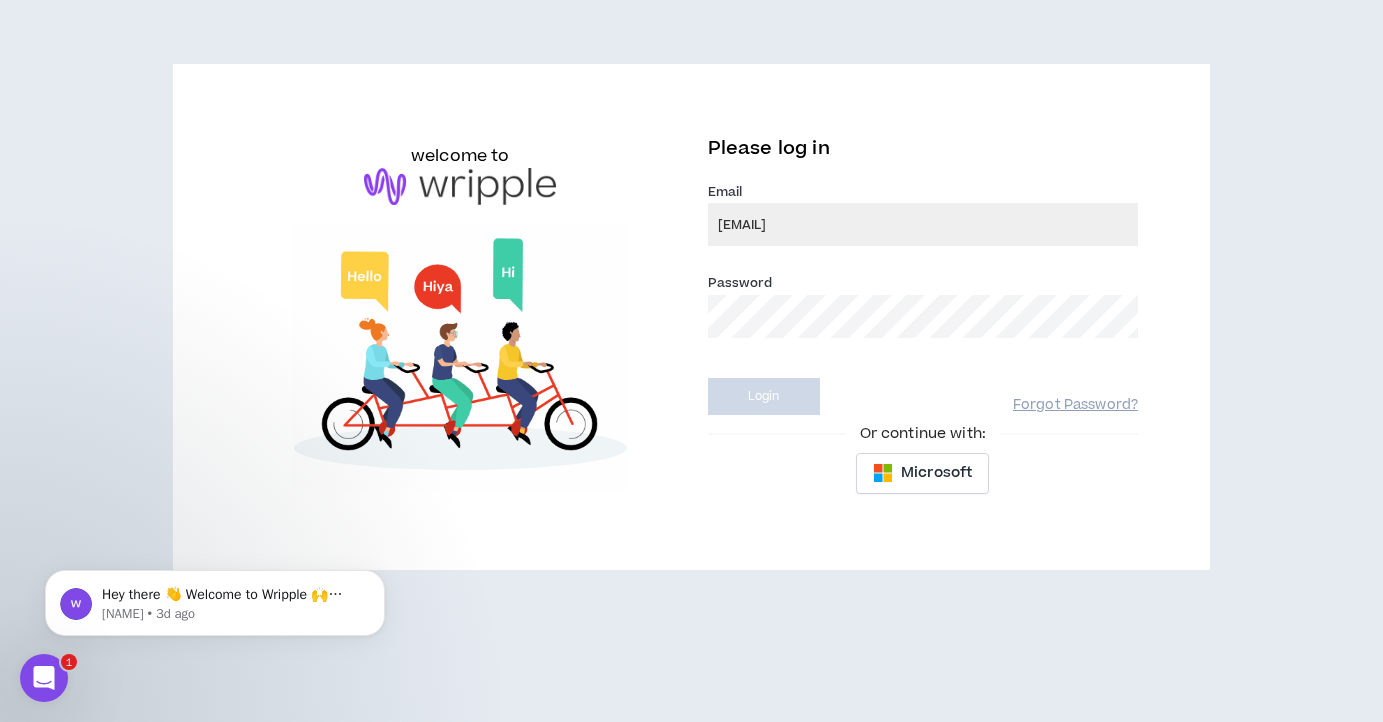 select on "US" 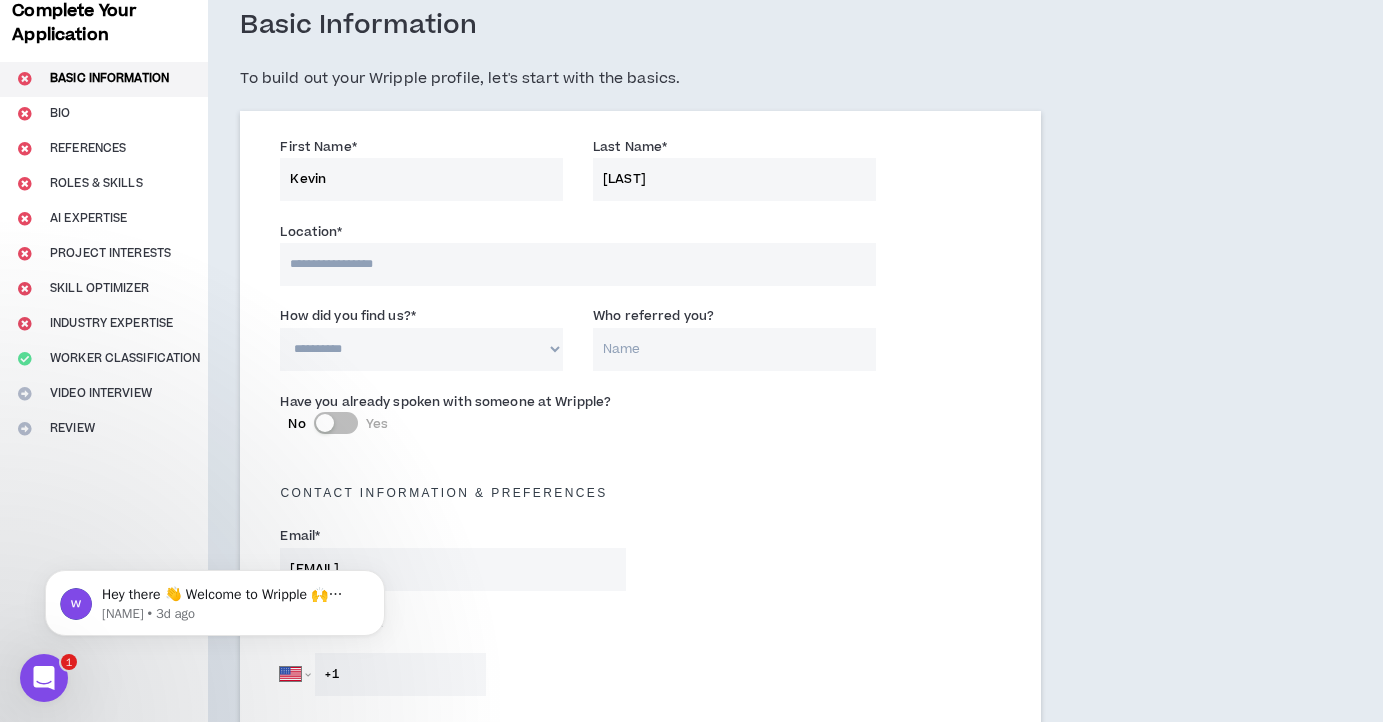 scroll, scrollTop: 148, scrollLeft: 0, axis: vertical 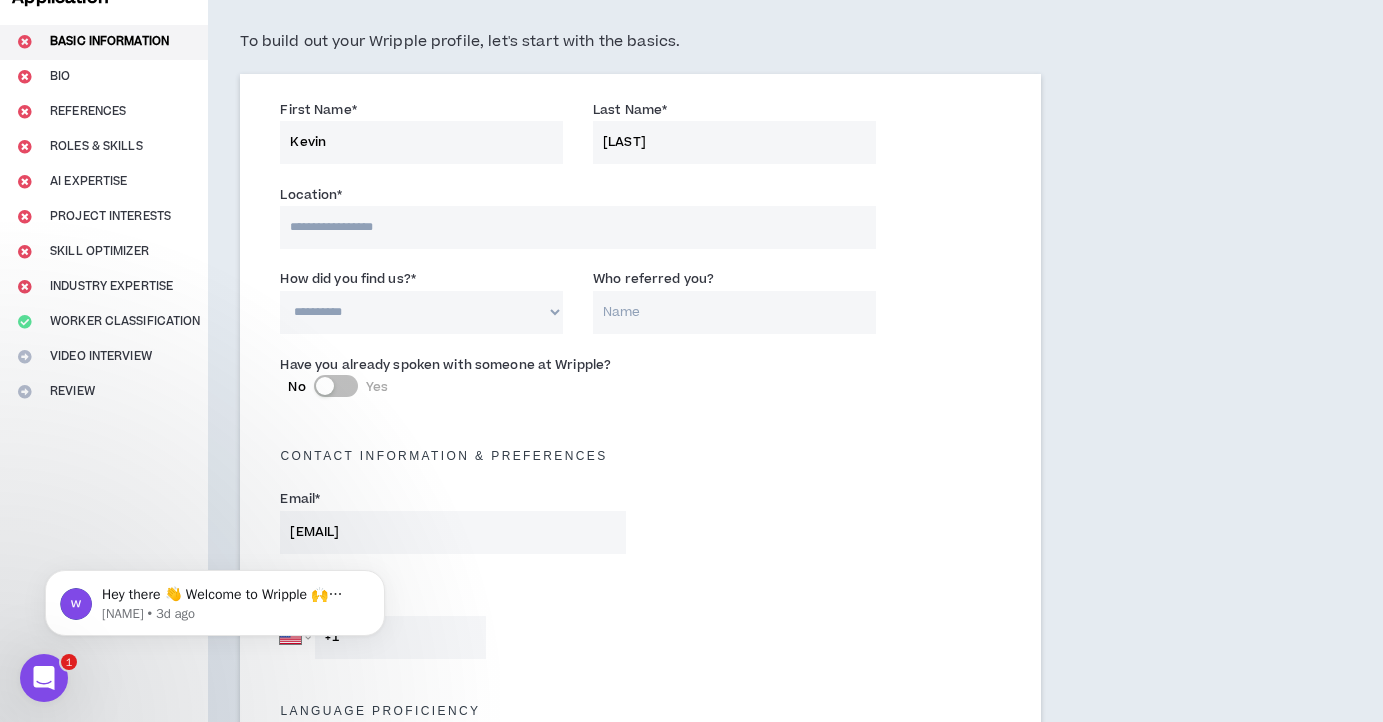 click at bounding box center [577, 227] 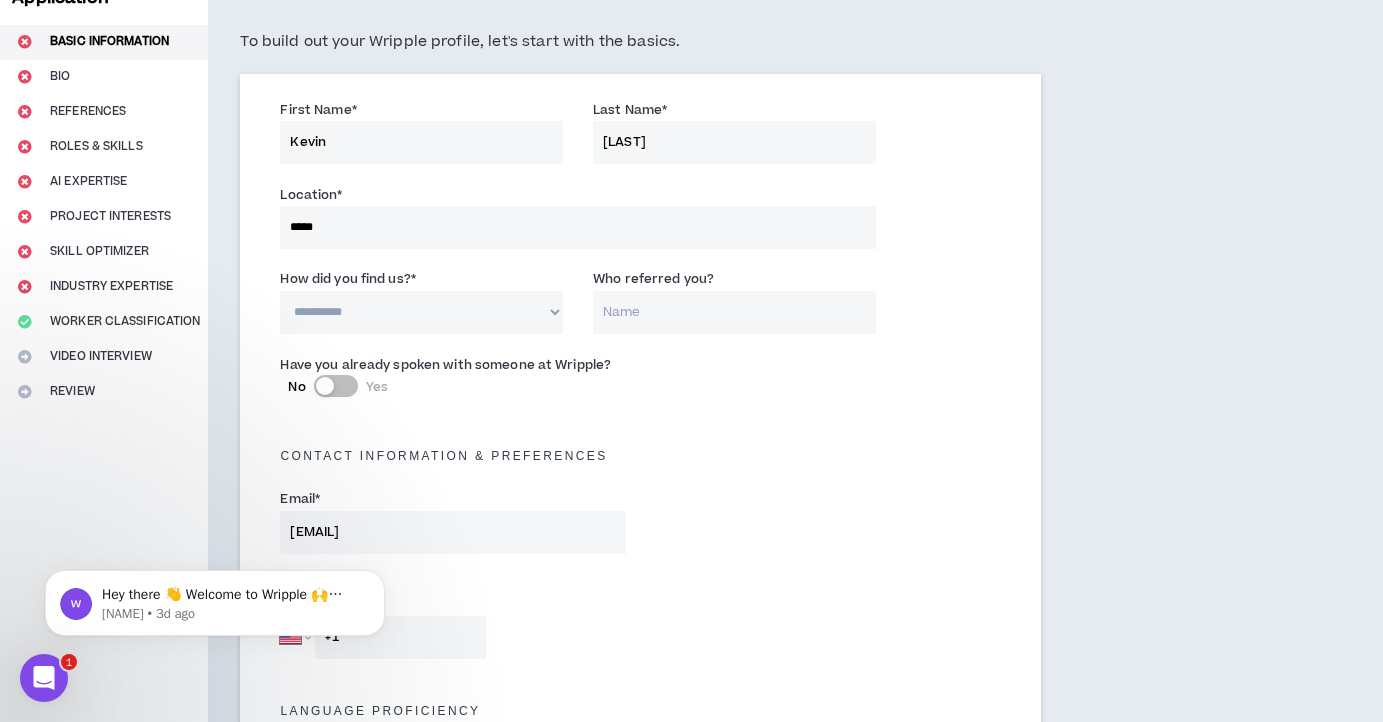 click on "**********" at bounding box center (421, 312) 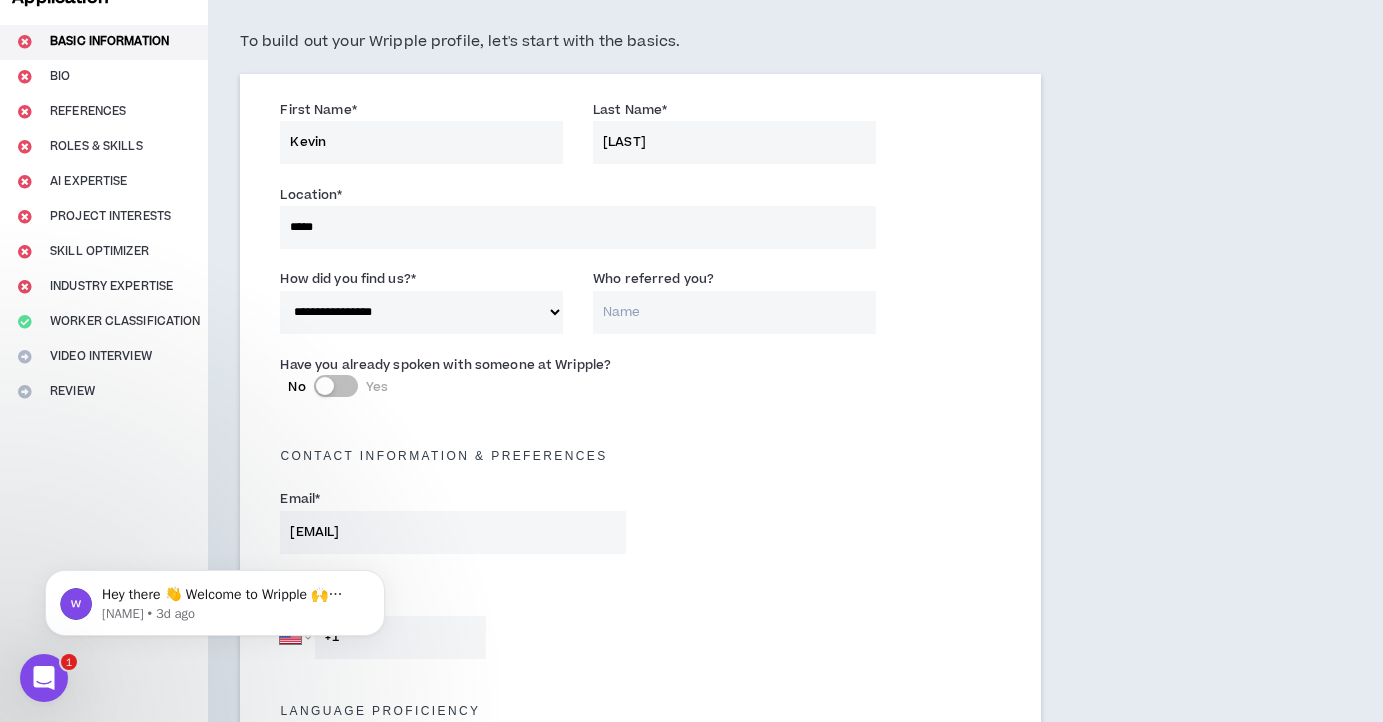 click on "Who referred you?" at bounding box center (734, 312) 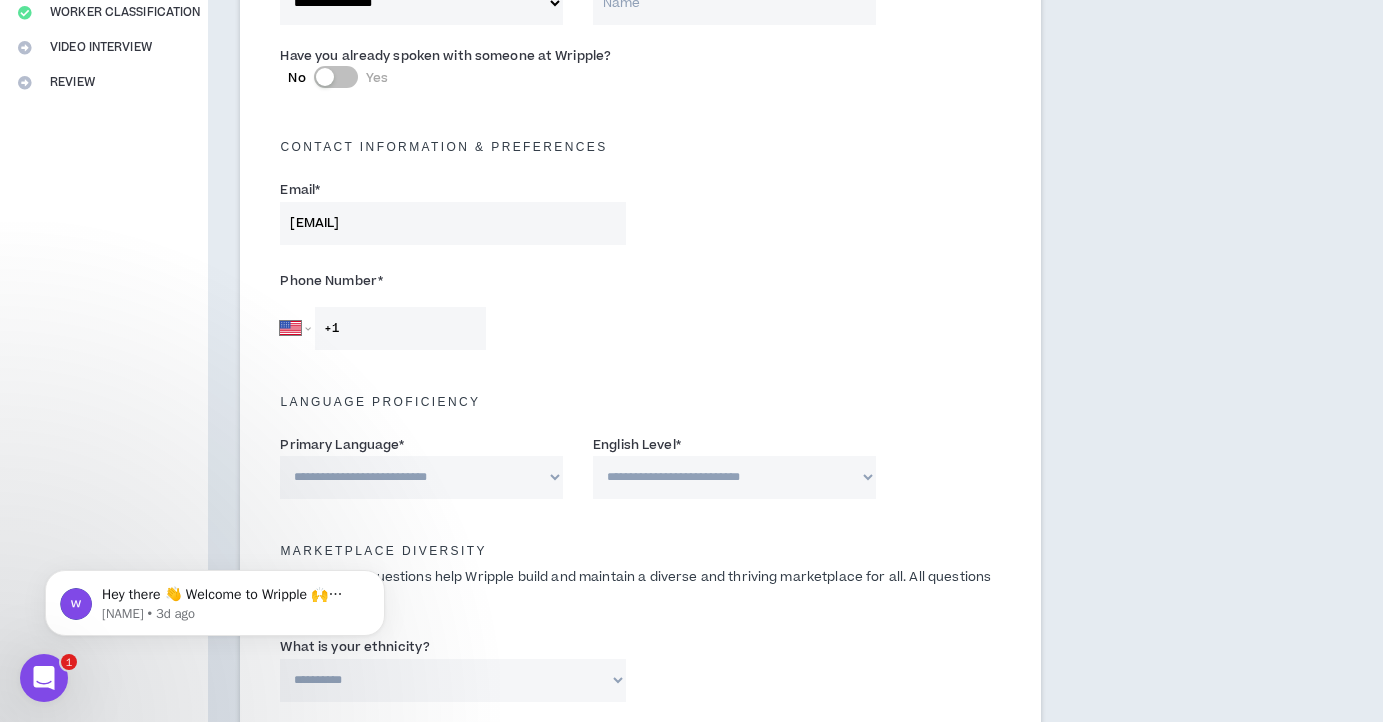 scroll, scrollTop: 458, scrollLeft: 0, axis: vertical 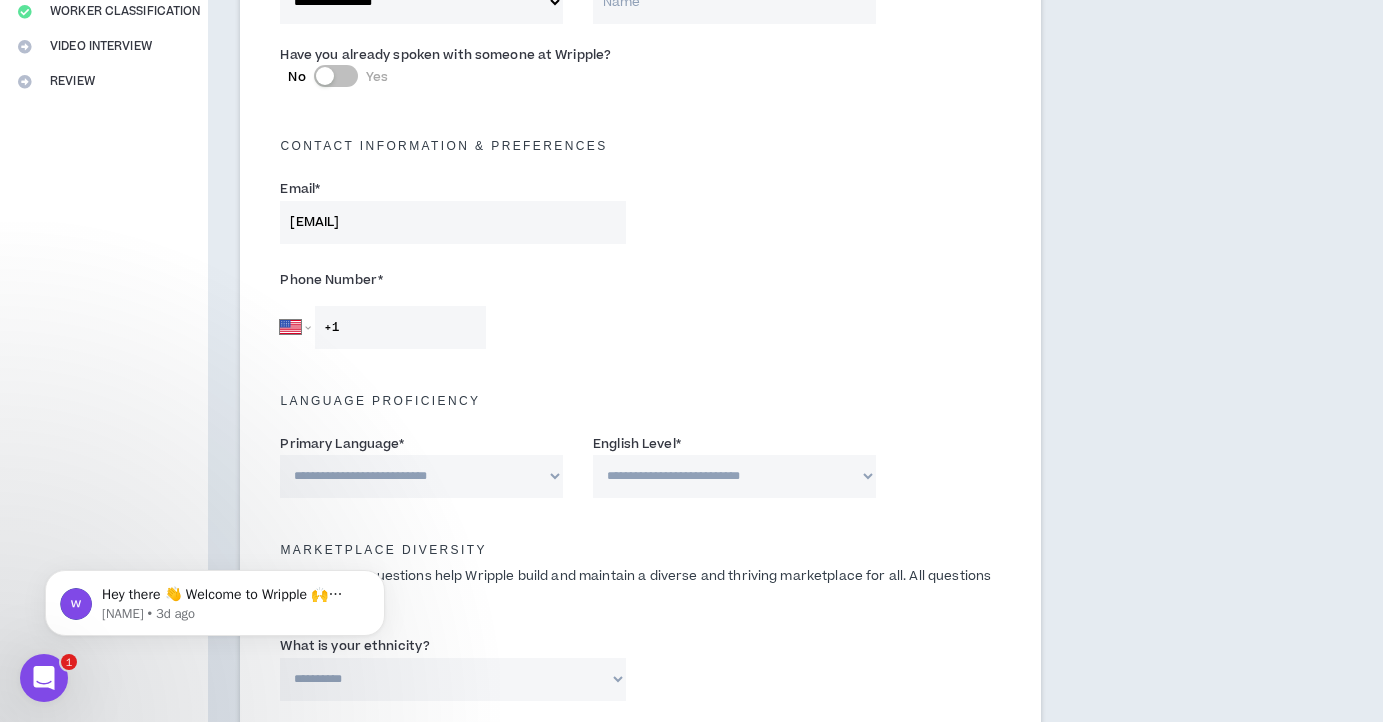 click on "+1" at bounding box center (400, 327) 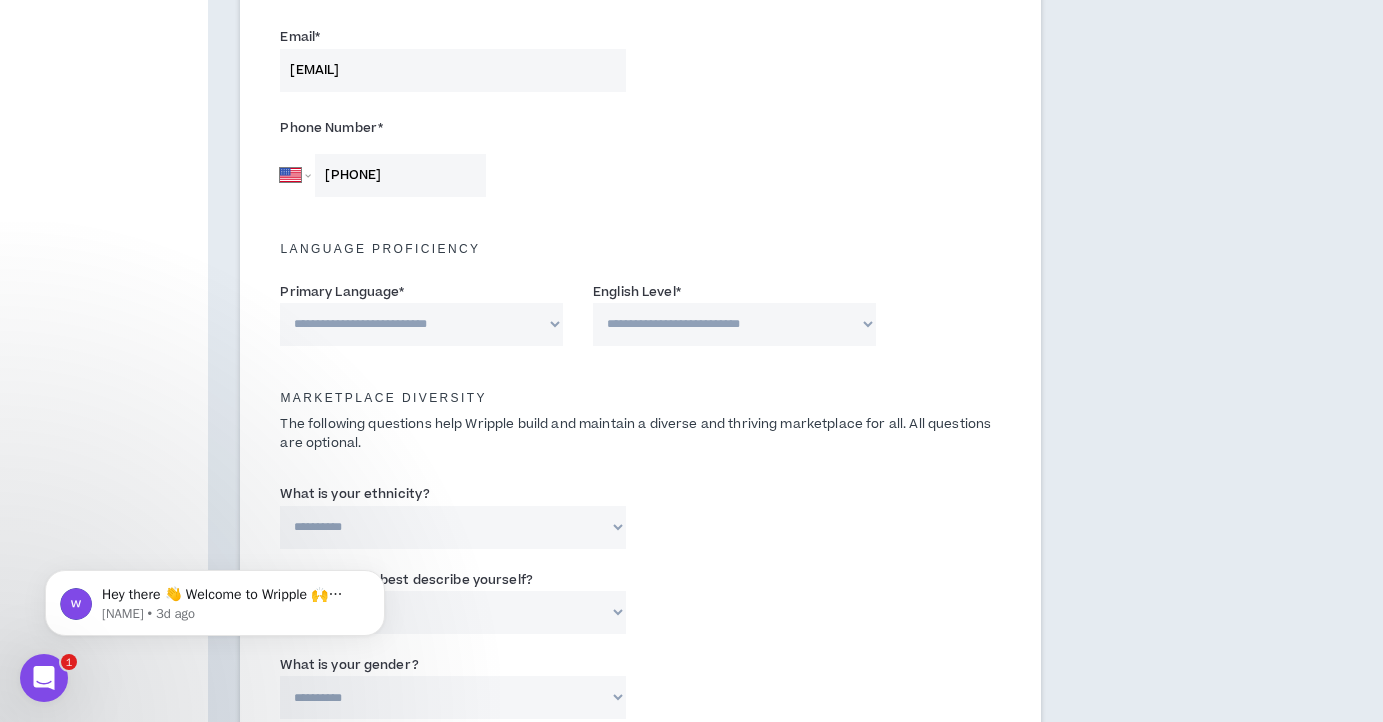 scroll, scrollTop: 612, scrollLeft: 0, axis: vertical 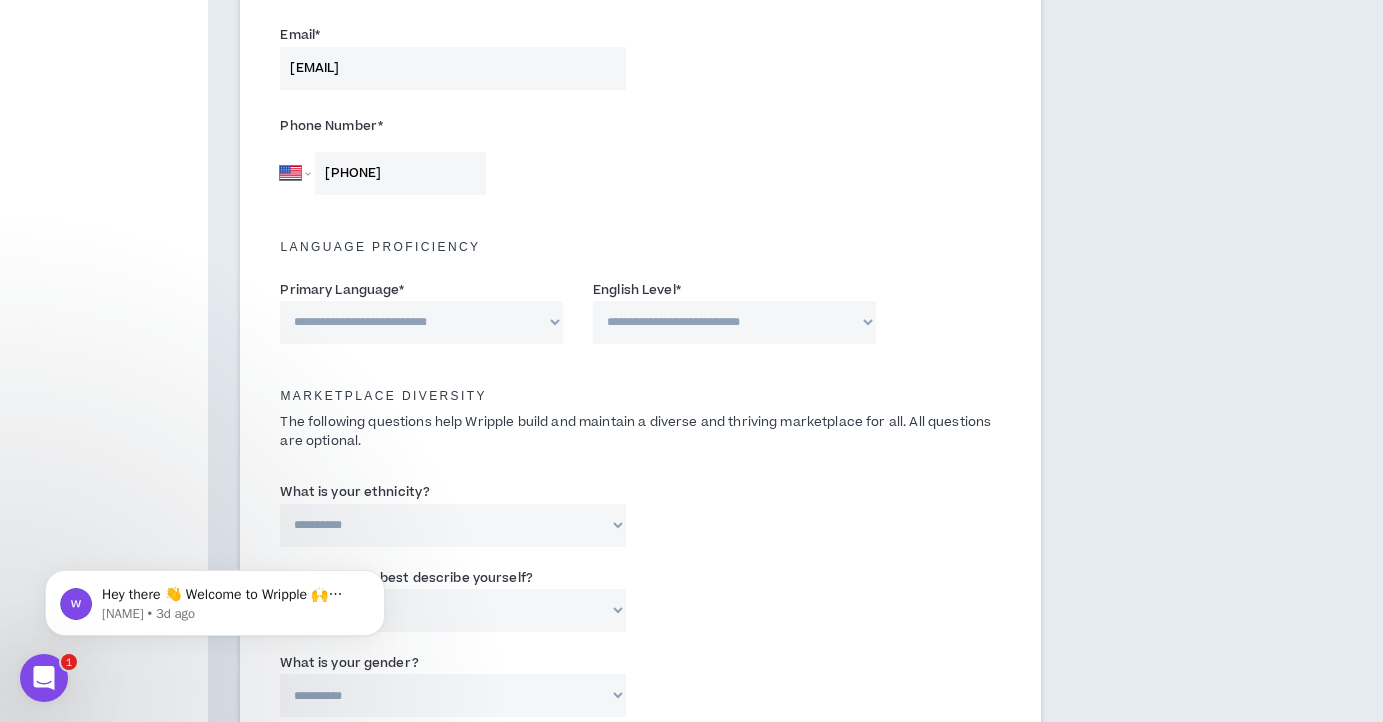 type on "+1 305 877 7449" 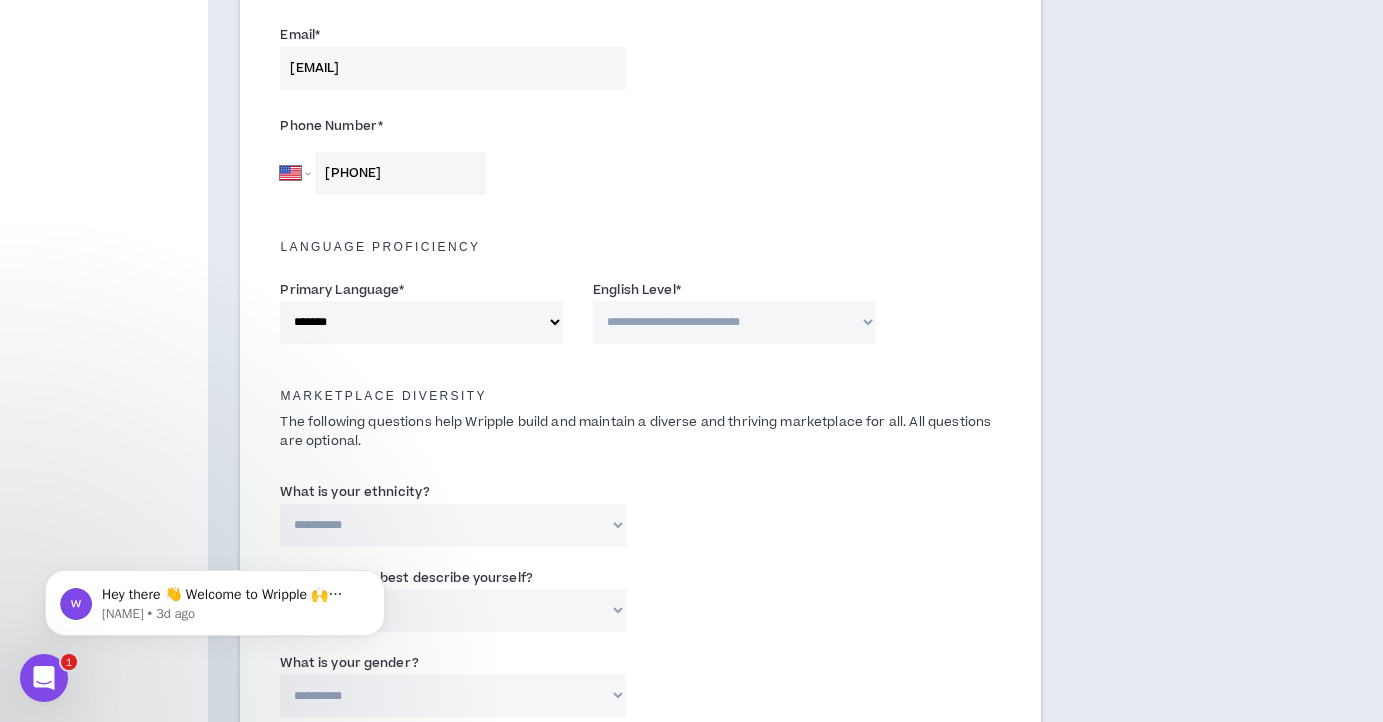 click on "**********" at bounding box center [734, 322] 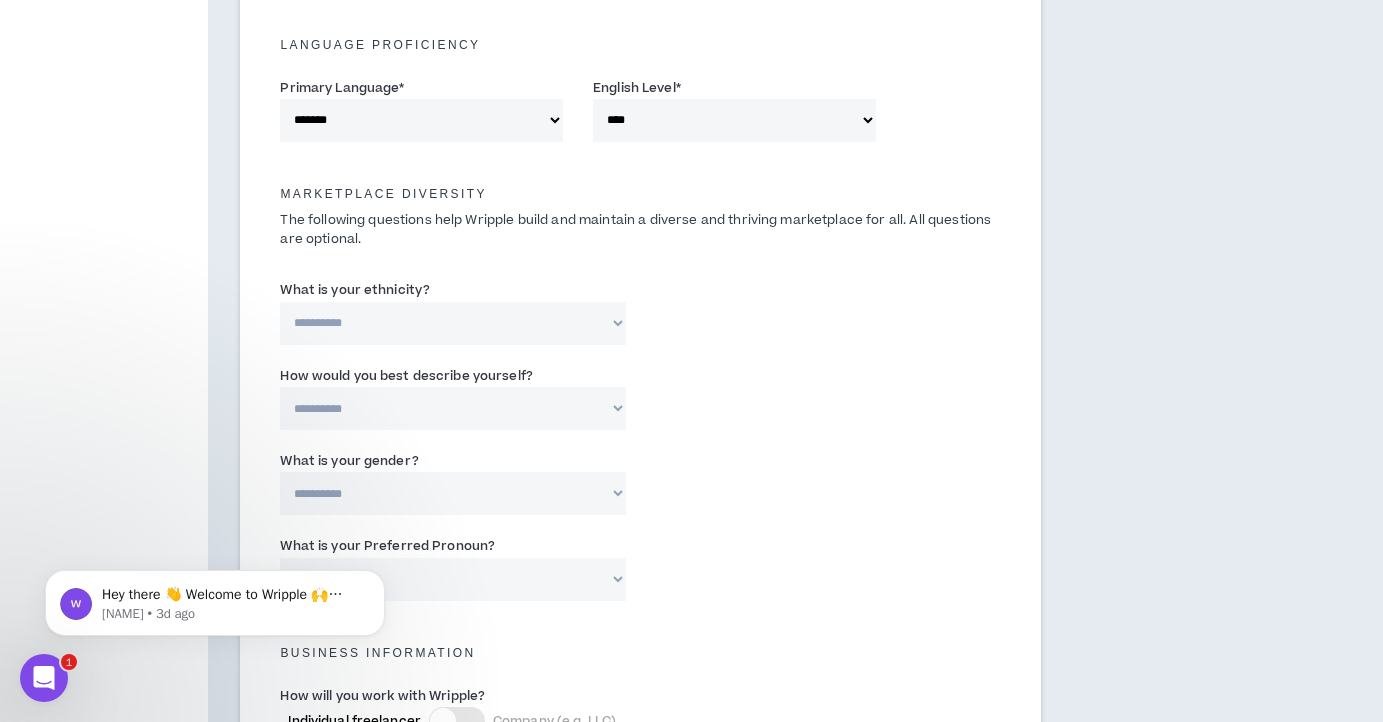 scroll, scrollTop: 816, scrollLeft: 0, axis: vertical 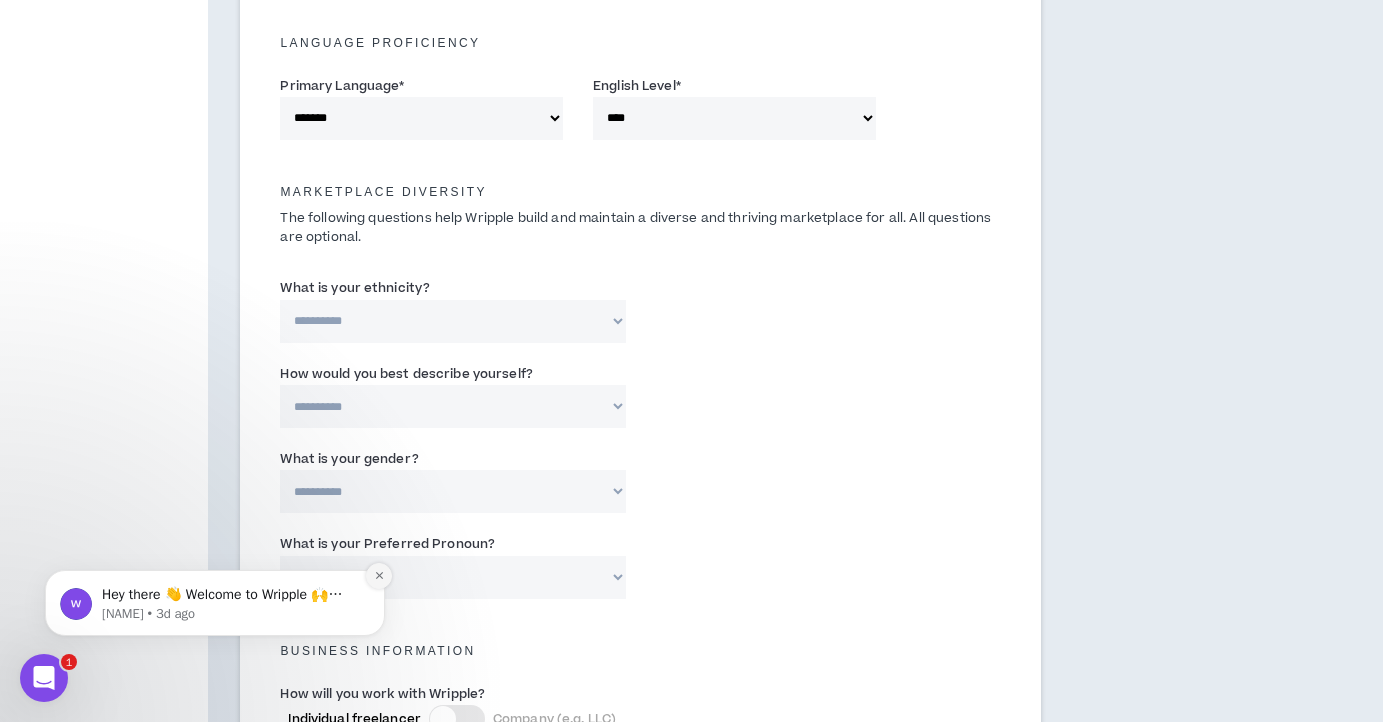 click at bounding box center [379, 576] 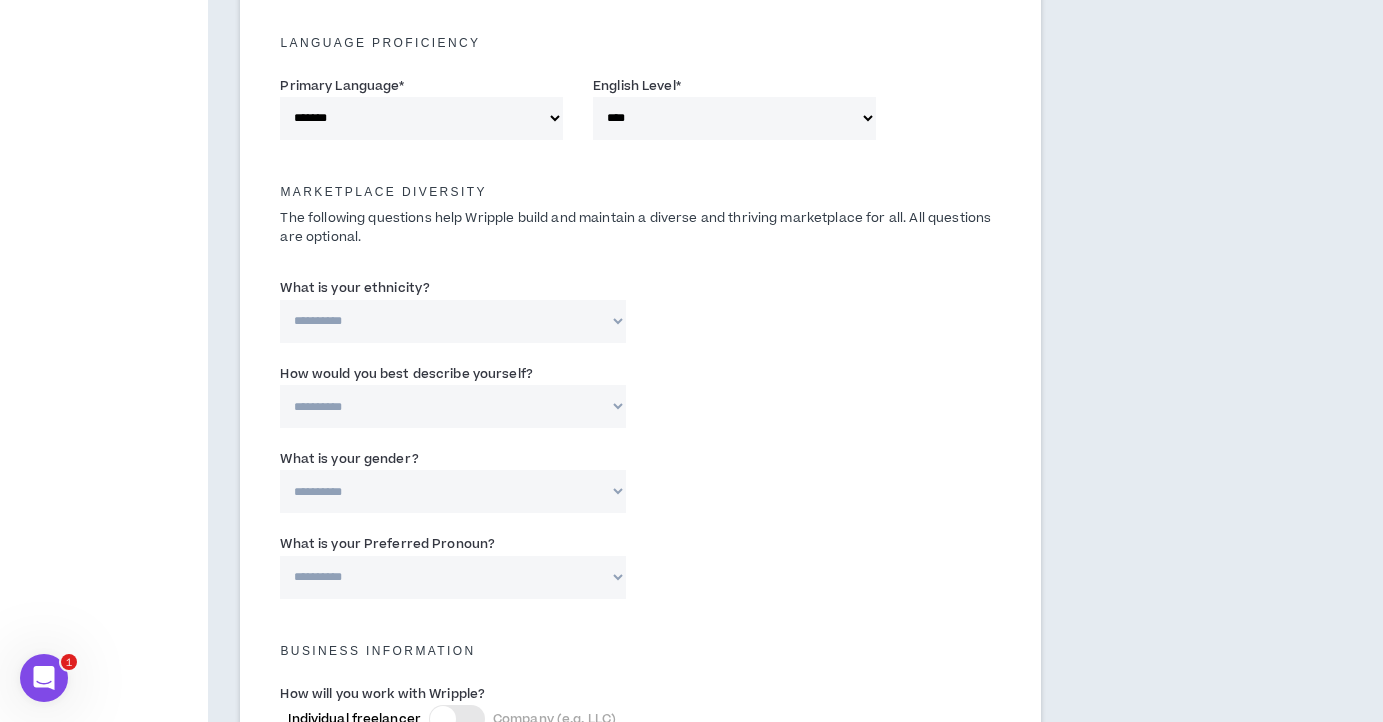 click on "**********" at bounding box center (452, 321) 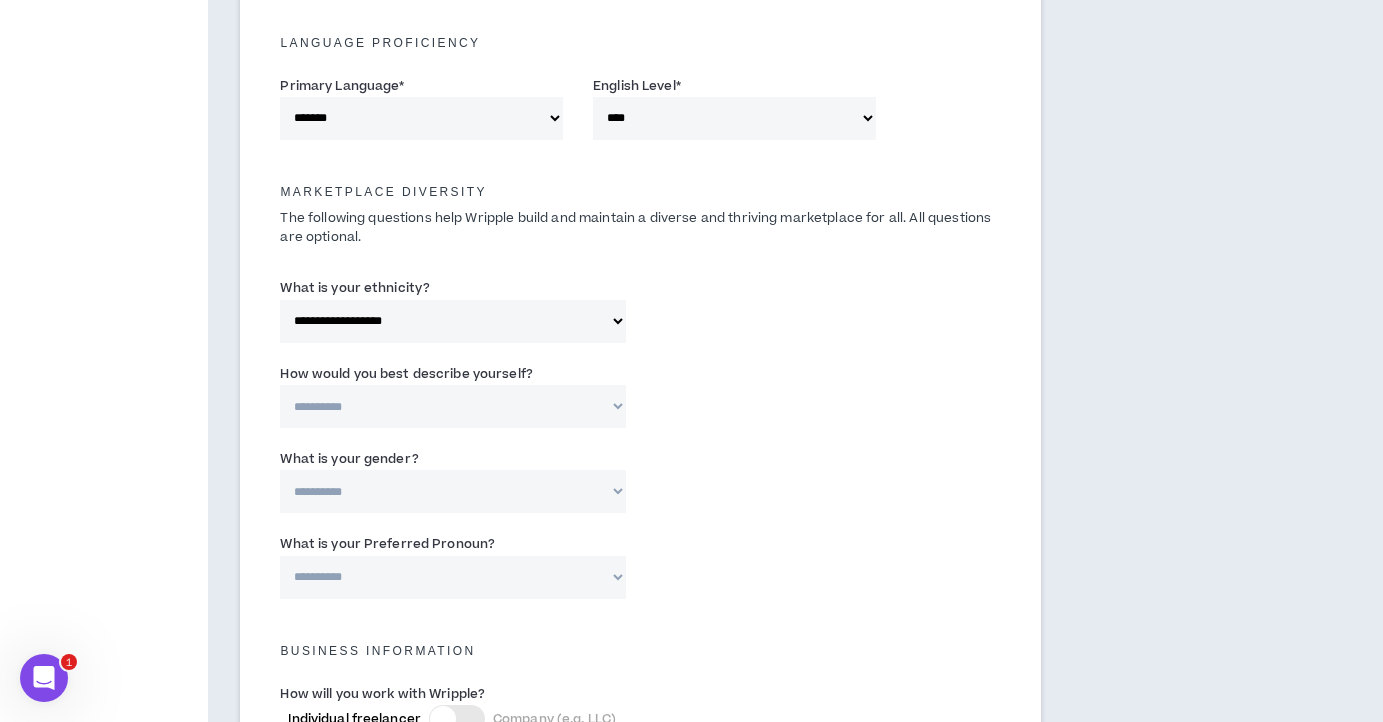 click on "**********" at bounding box center [452, 406] 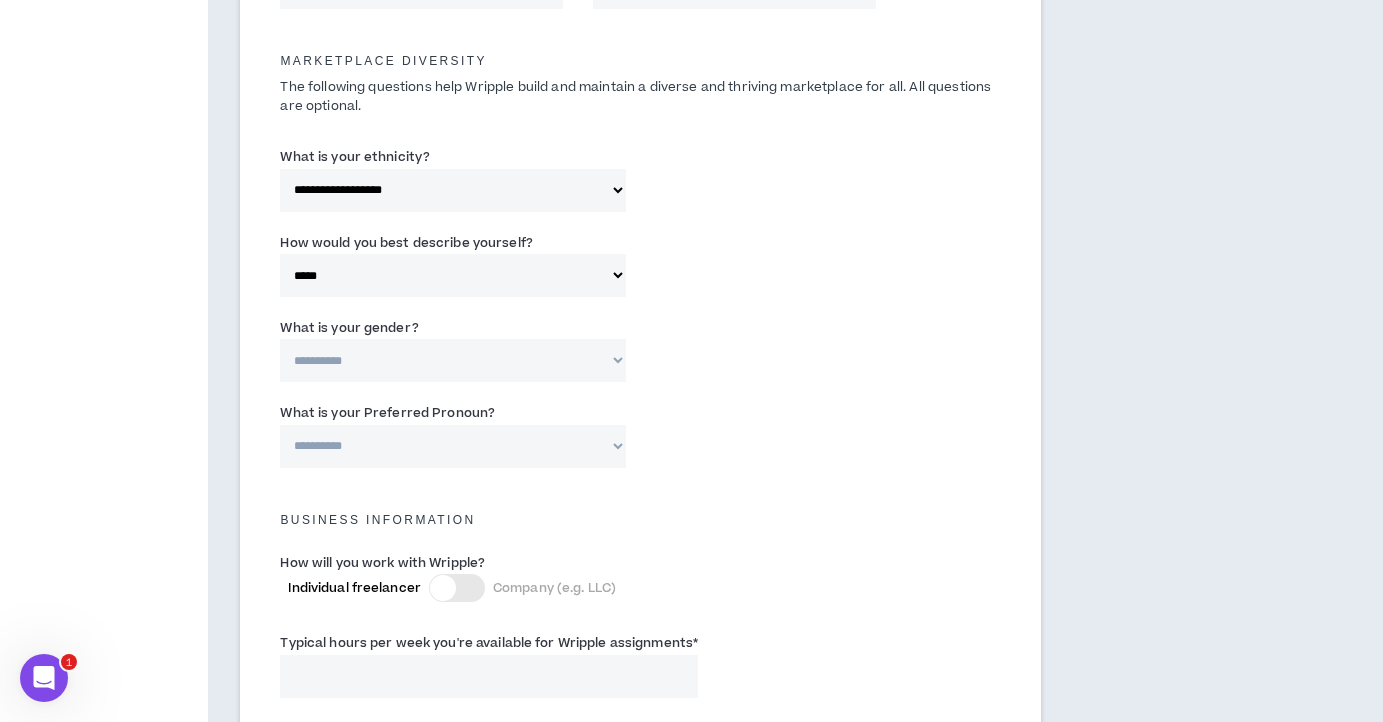 scroll, scrollTop: 957, scrollLeft: 0, axis: vertical 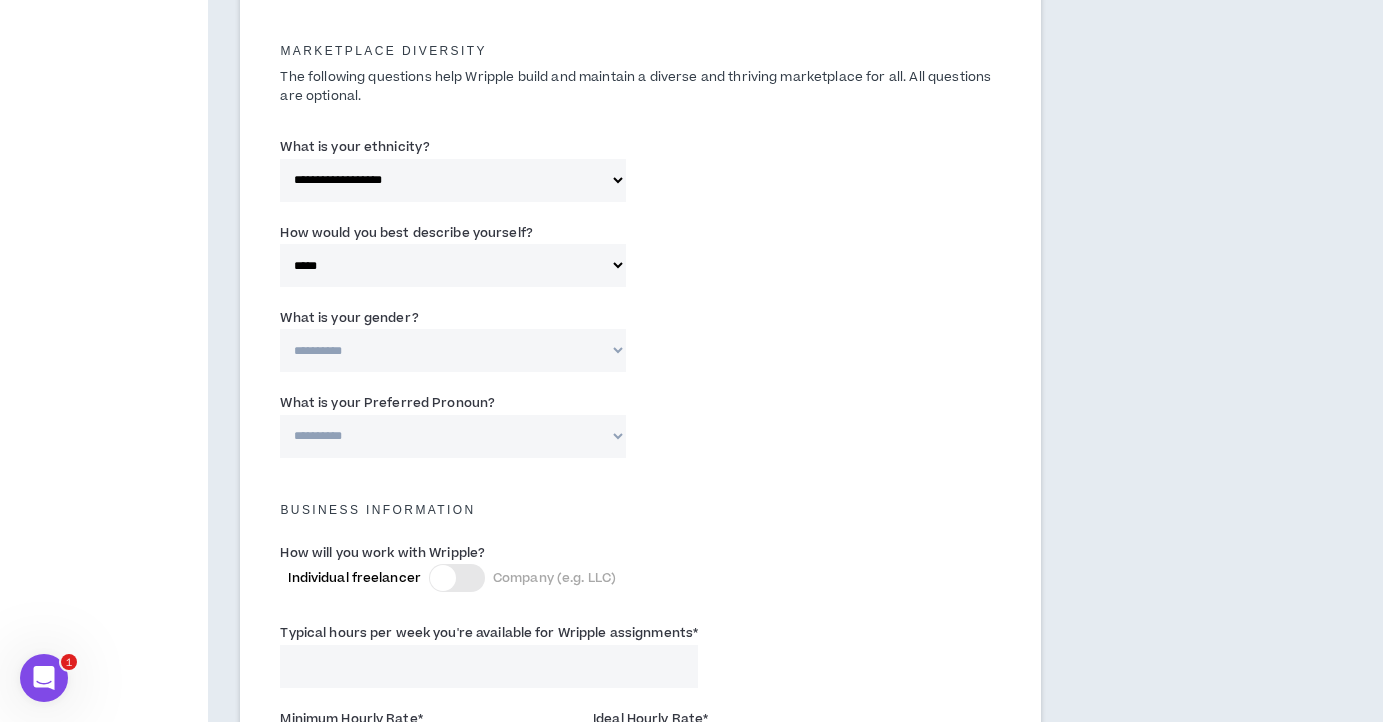click on "**********" at bounding box center (452, 350) 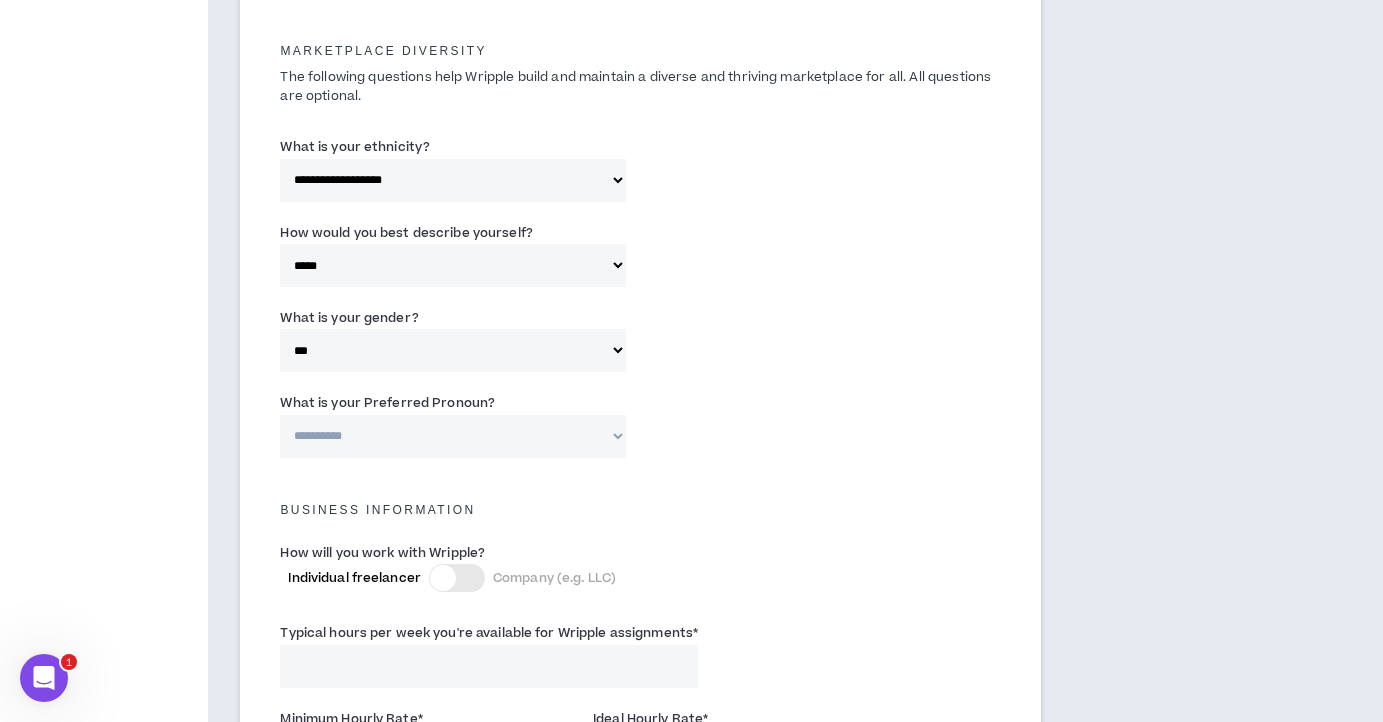 click on "**********" at bounding box center (452, 436) 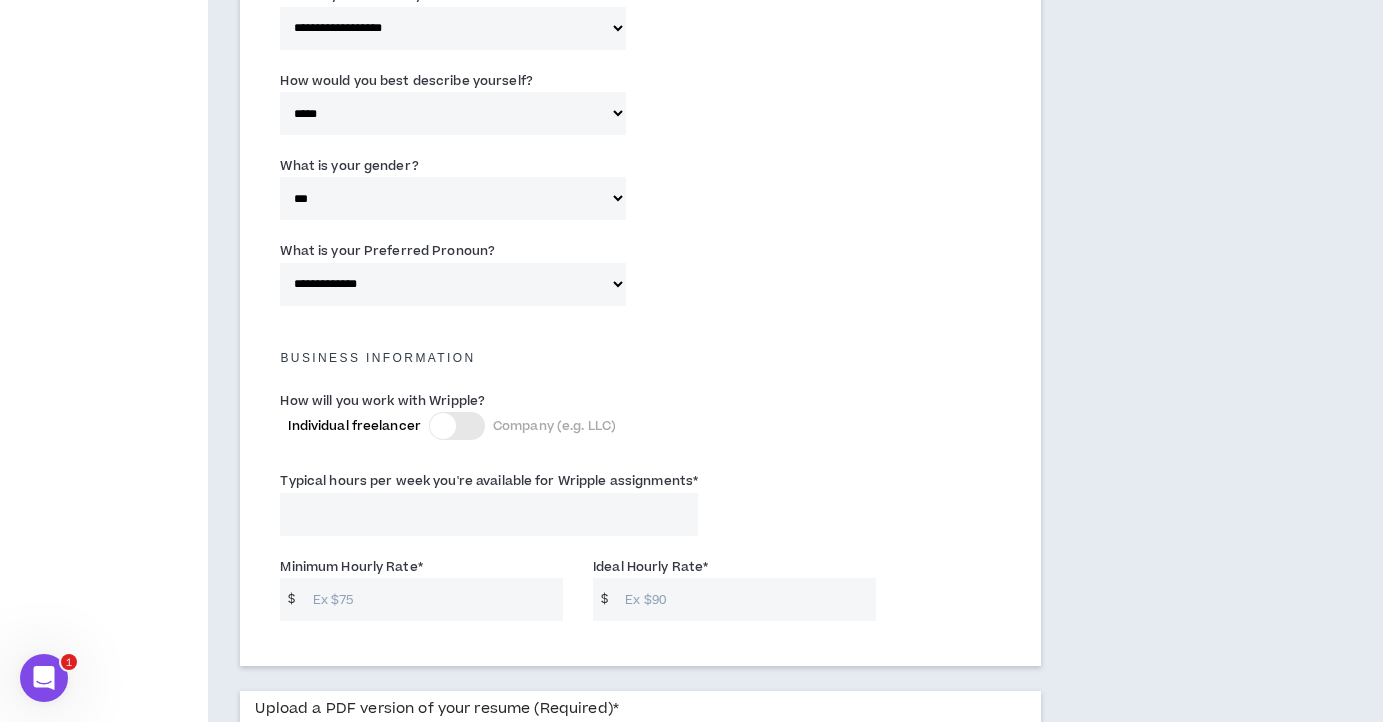 scroll, scrollTop: 1139, scrollLeft: 0, axis: vertical 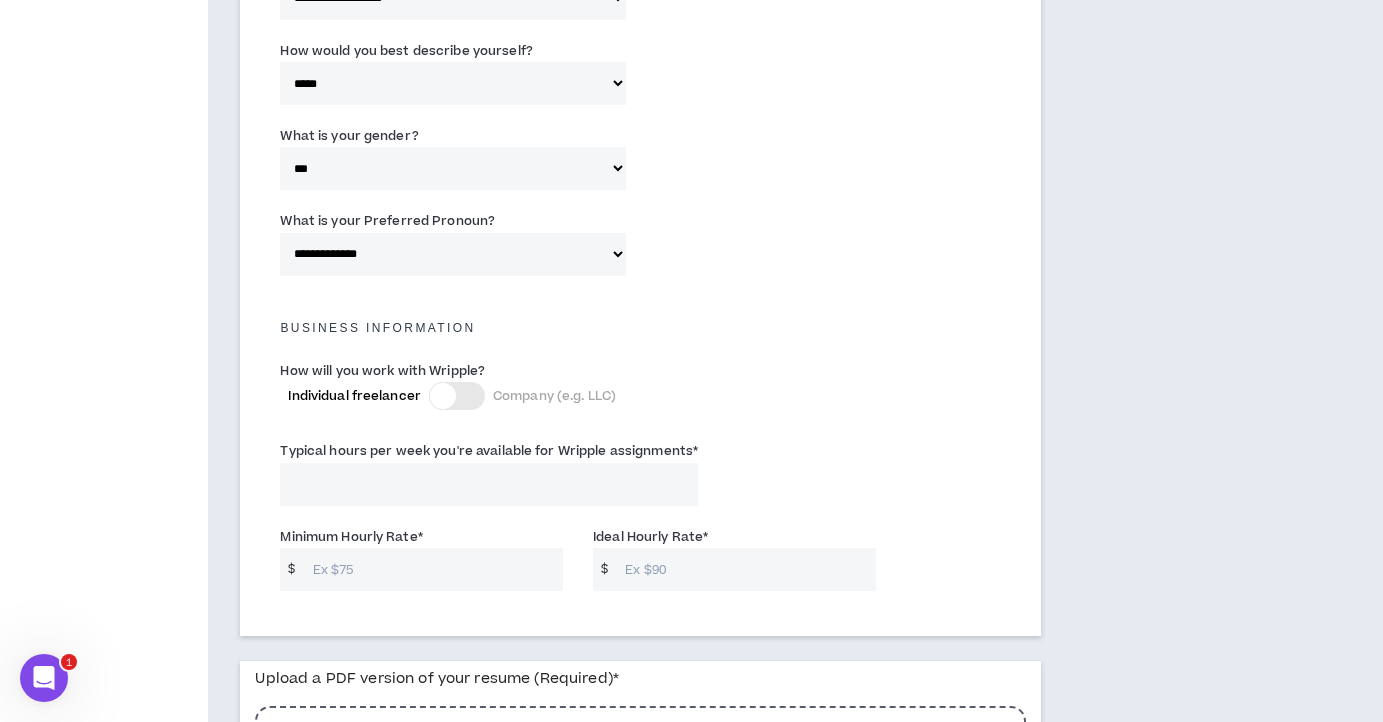 click at bounding box center [457, 396] 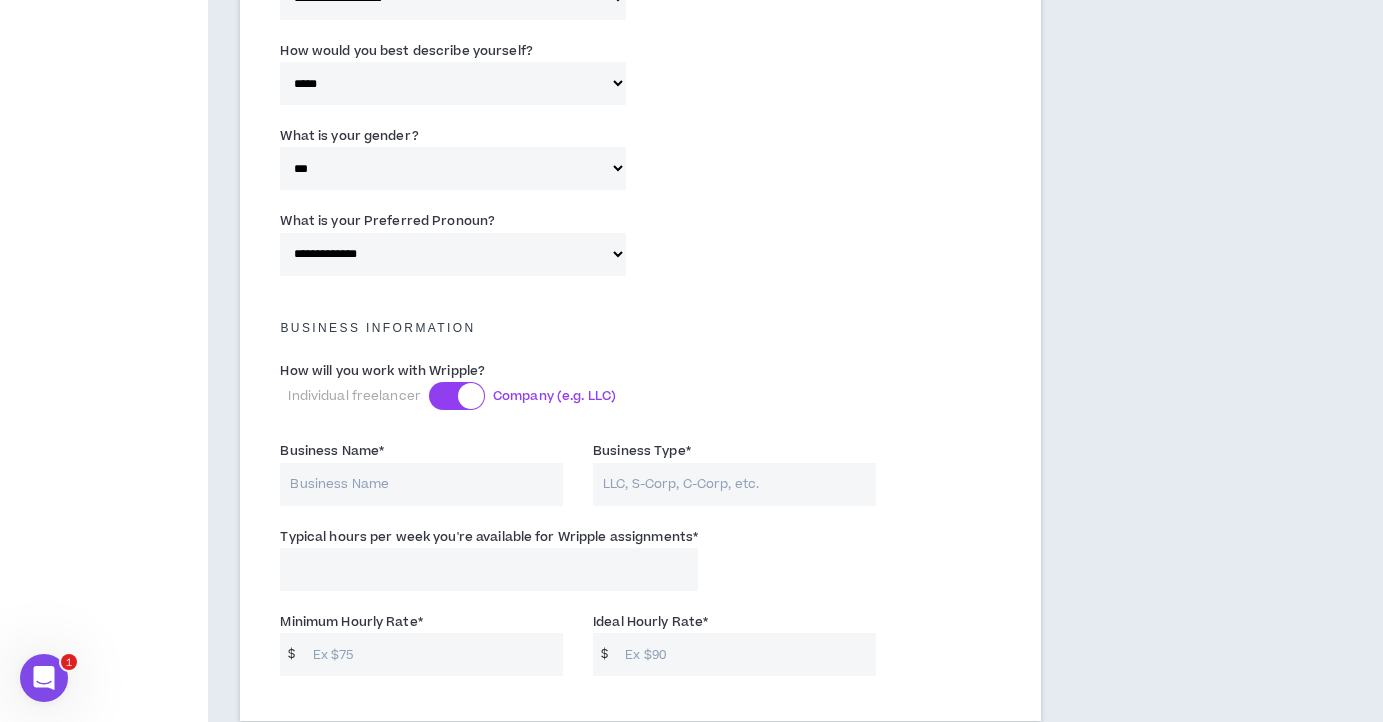 click on "Business Name  *" at bounding box center (421, 484) 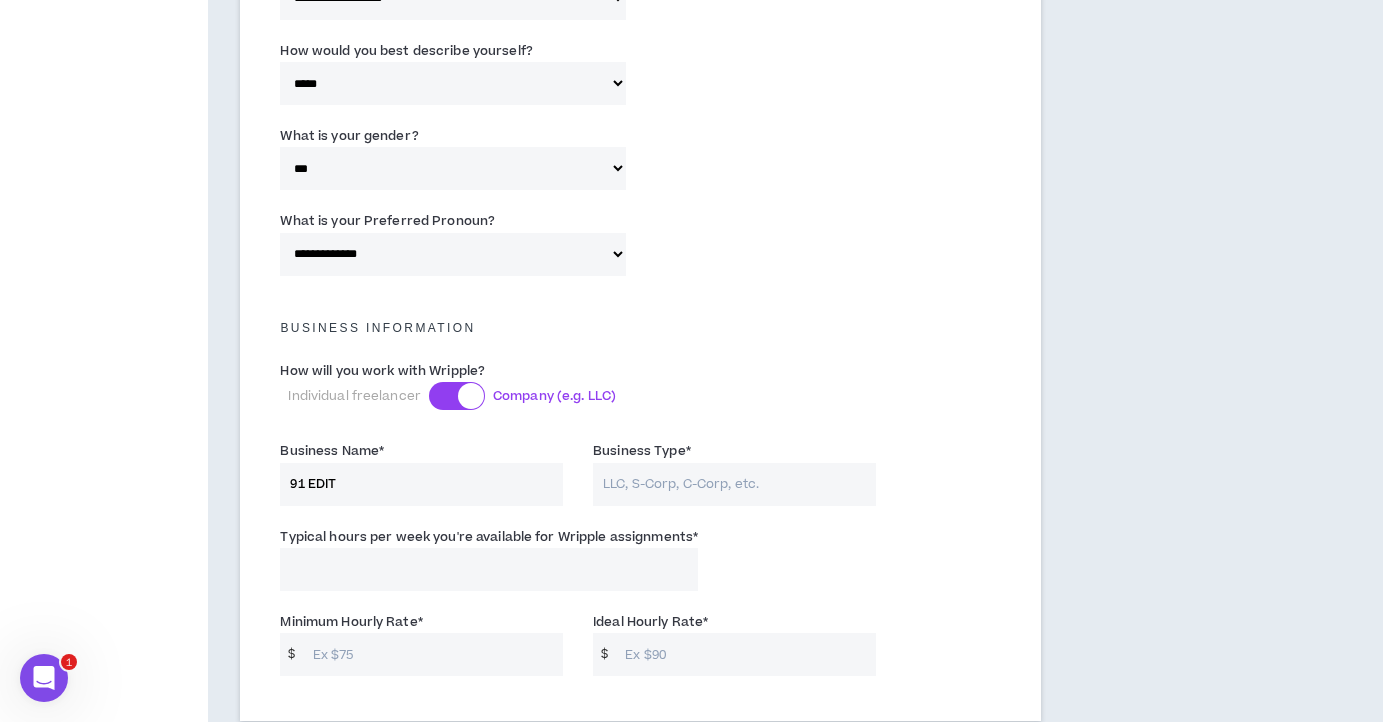 type on "91 EDIT" 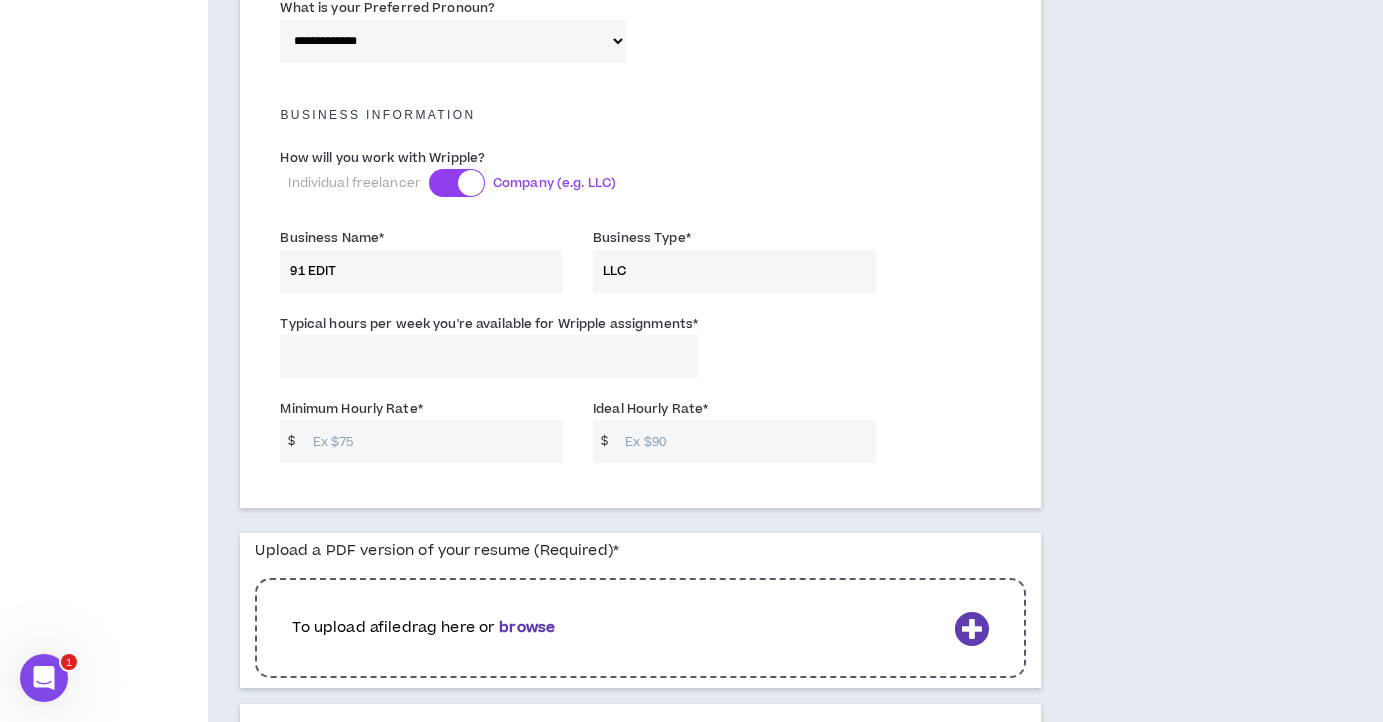 scroll, scrollTop: 1354, scrollLeft: 0, axis: vertical 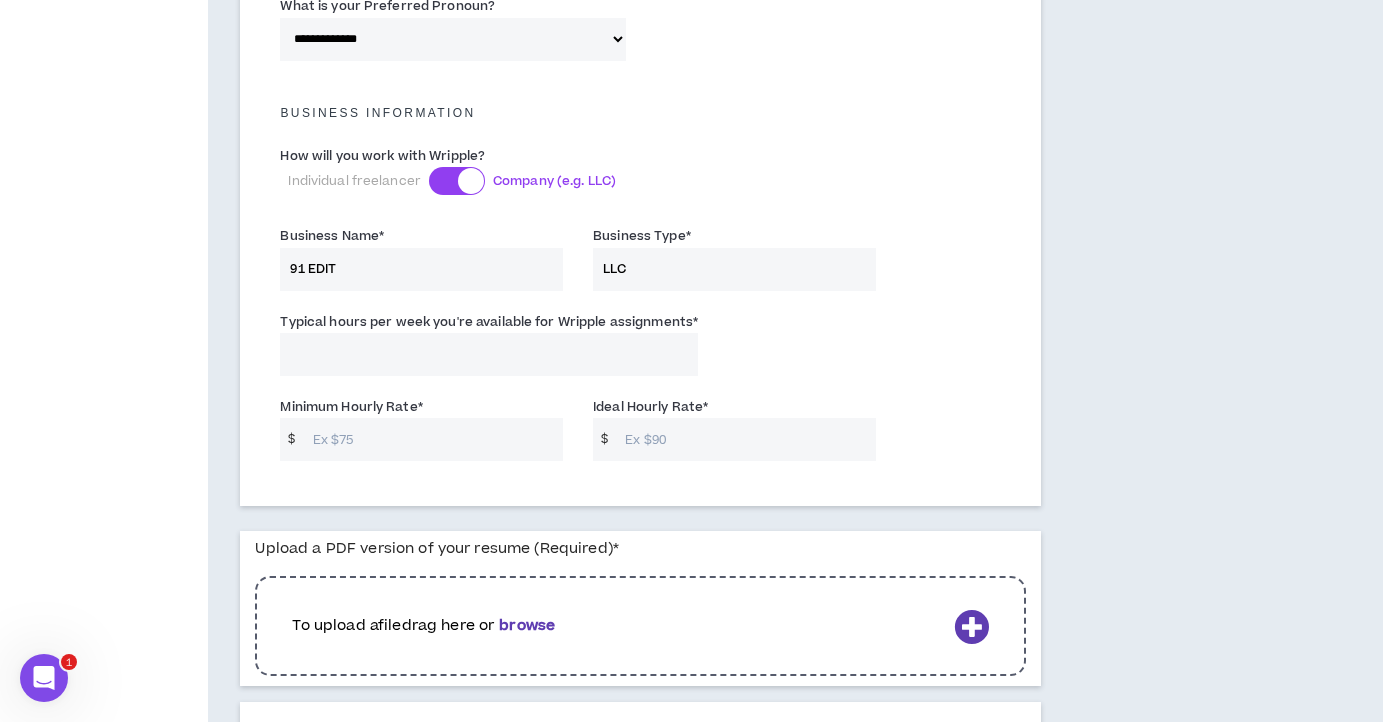 type on "LLC" 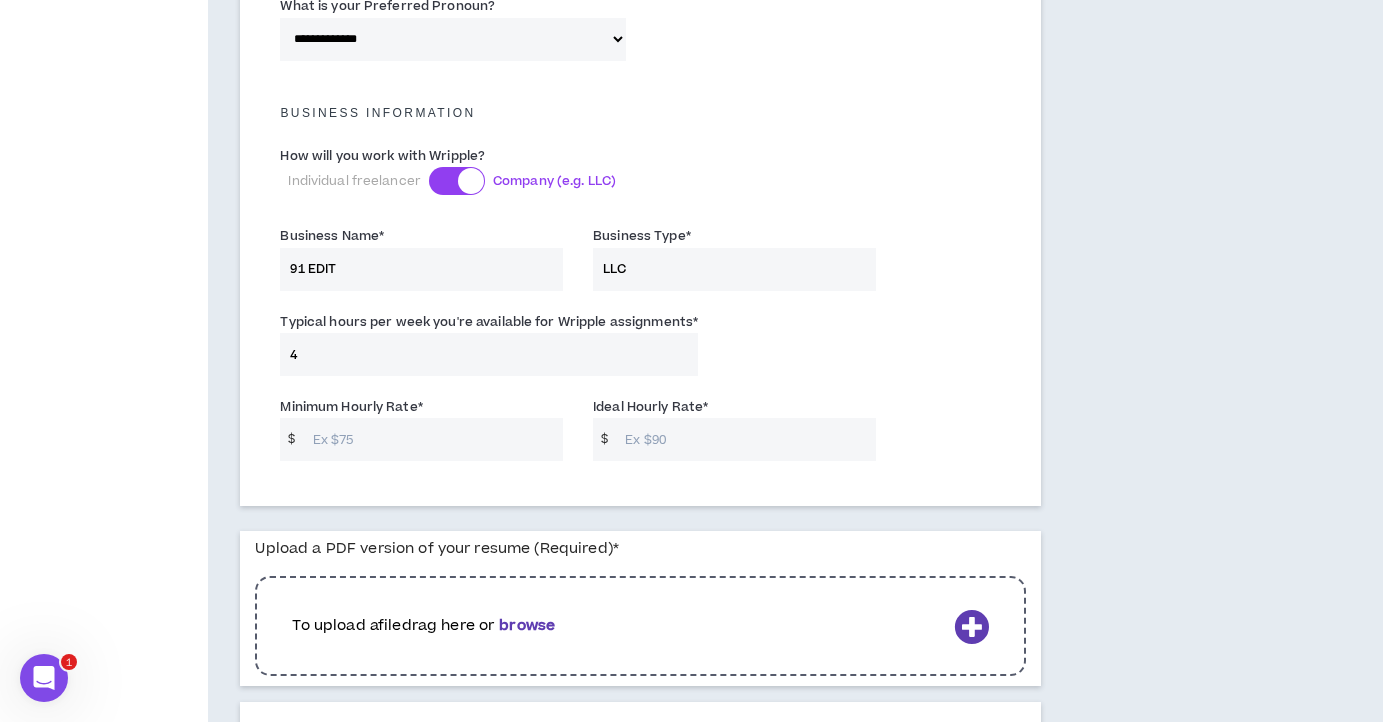type on "40" 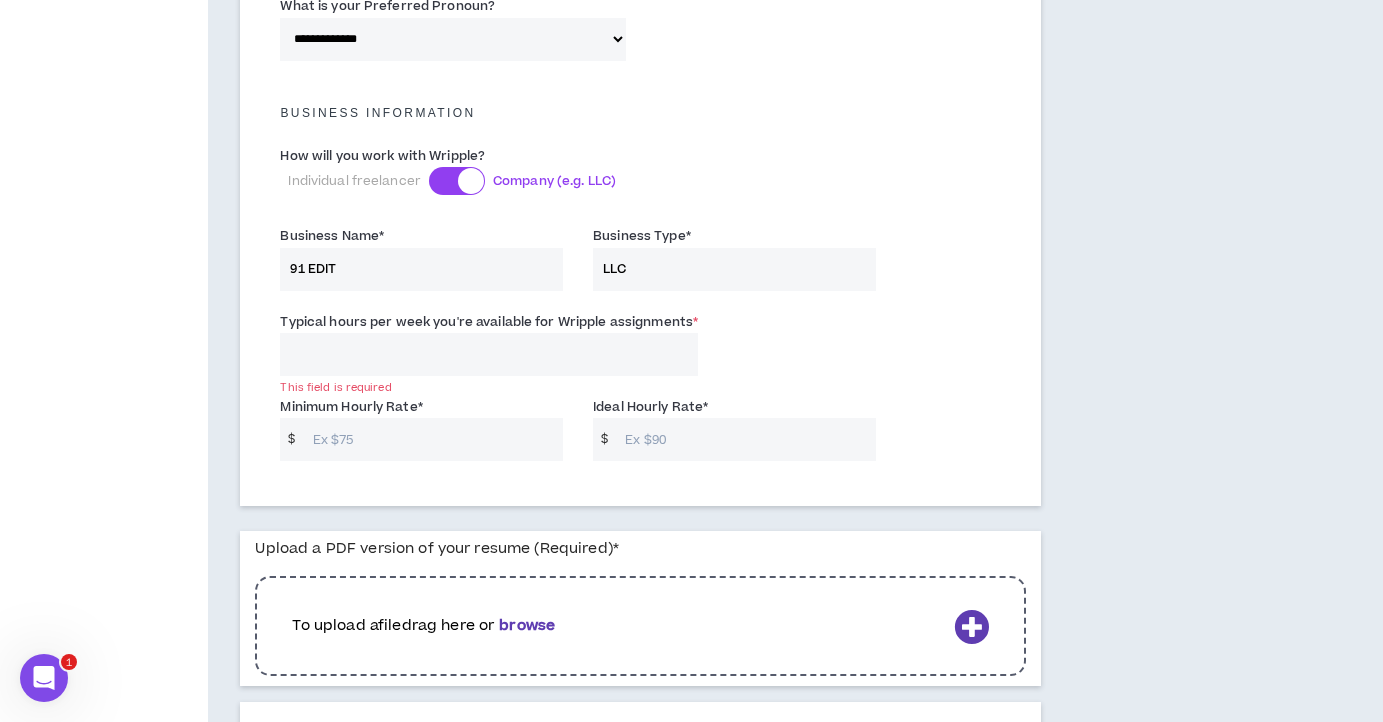 click on "Minimum Hourly Rate  *" at bounding box center [433, 439] 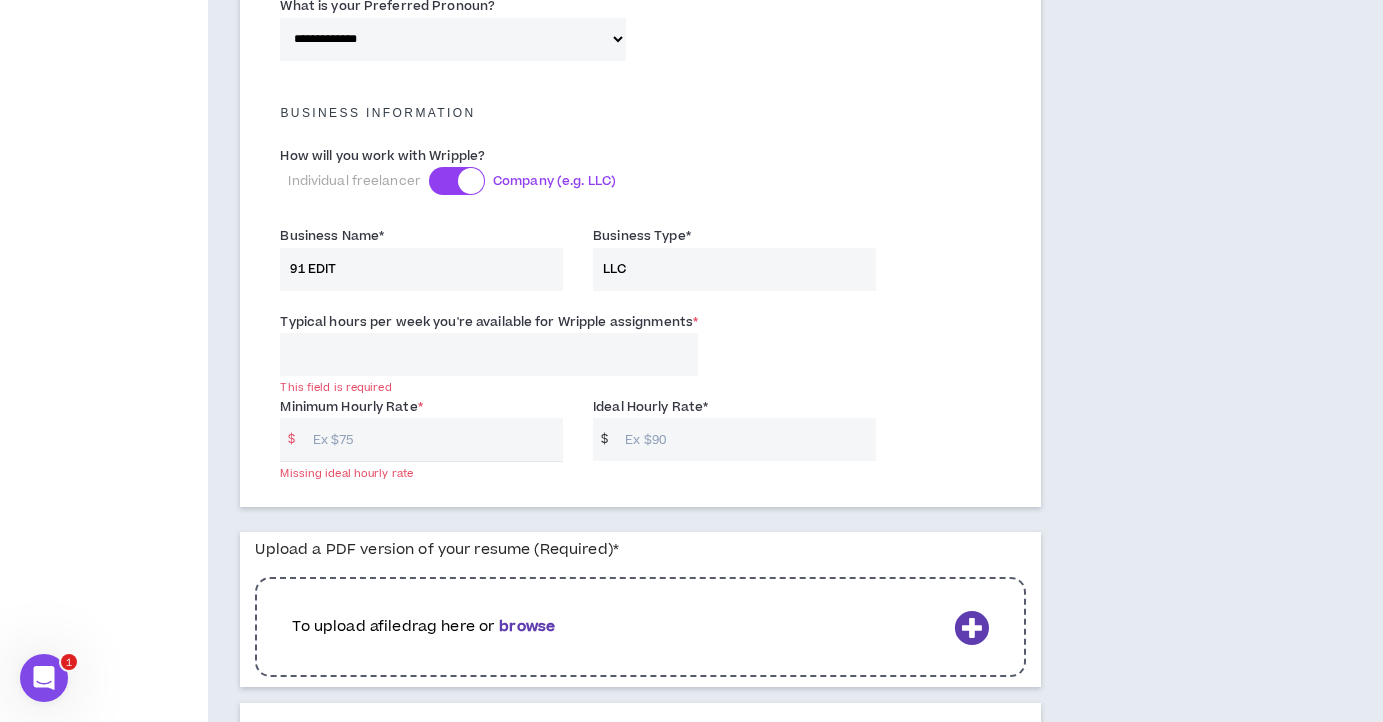 click on "Typical hours per week you're available for Wripple assignments  *" at bounding box center [489, 354] 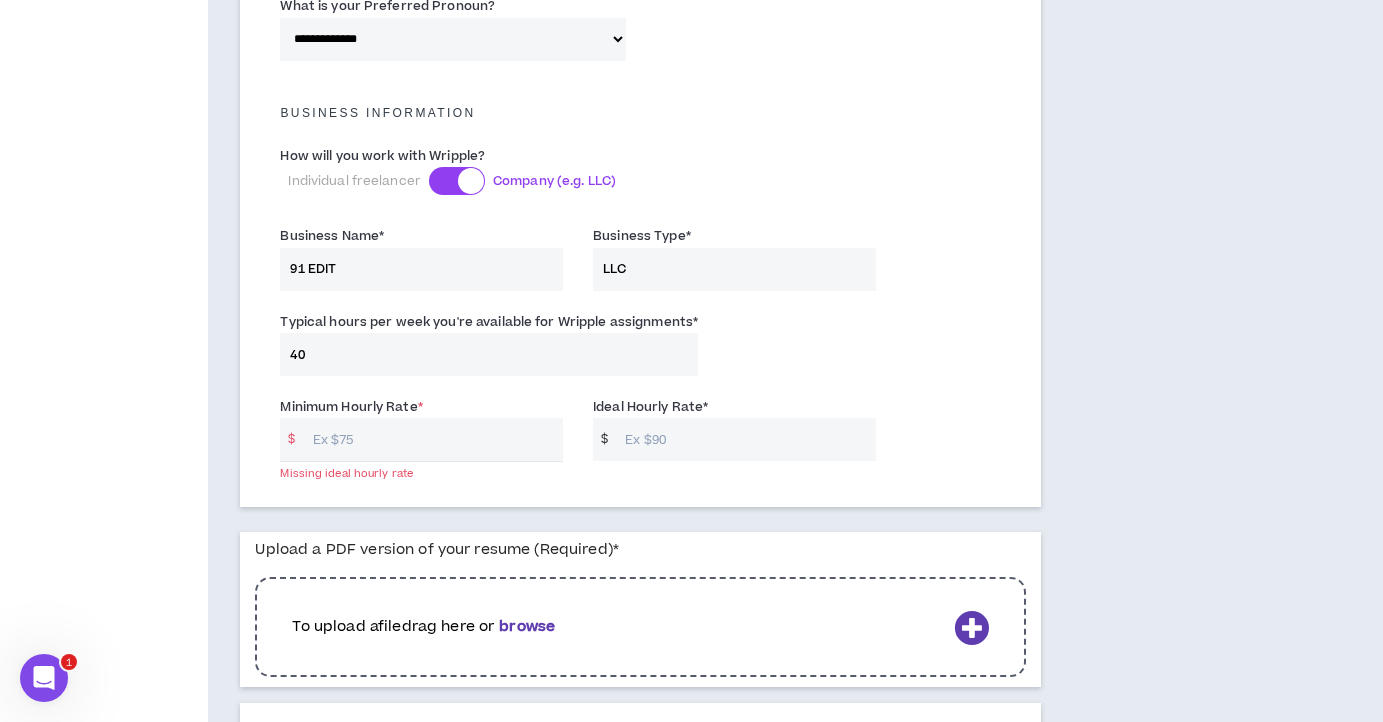 type on "40" 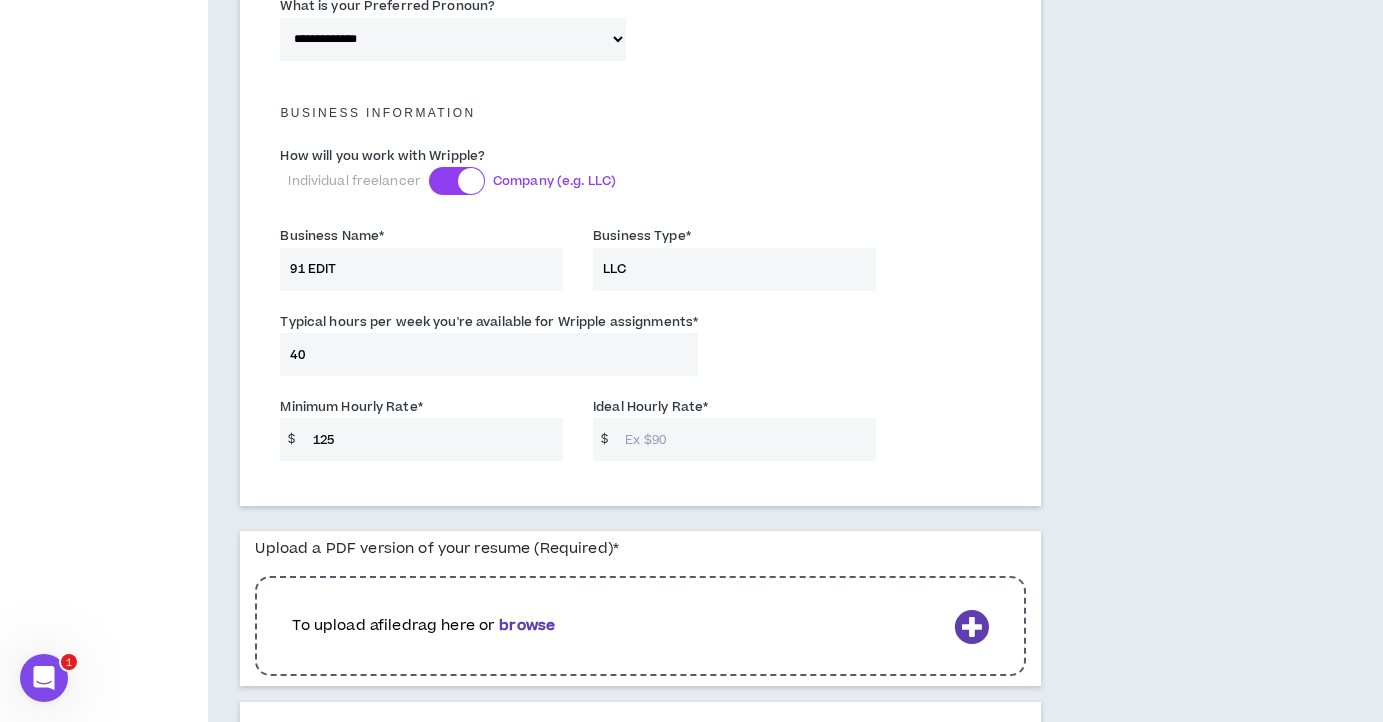 type on "125" 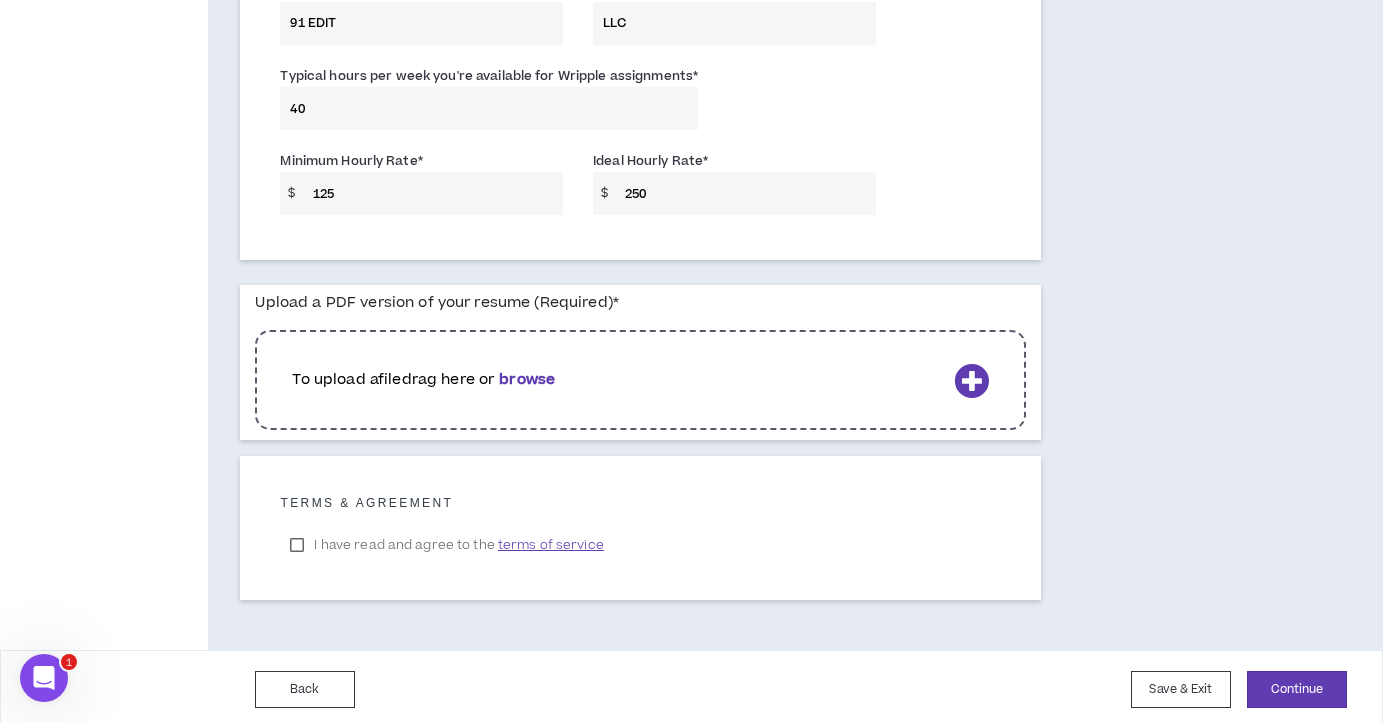 scroll, scrollTop: 1607, scrollLeft: 0, axis: vertical 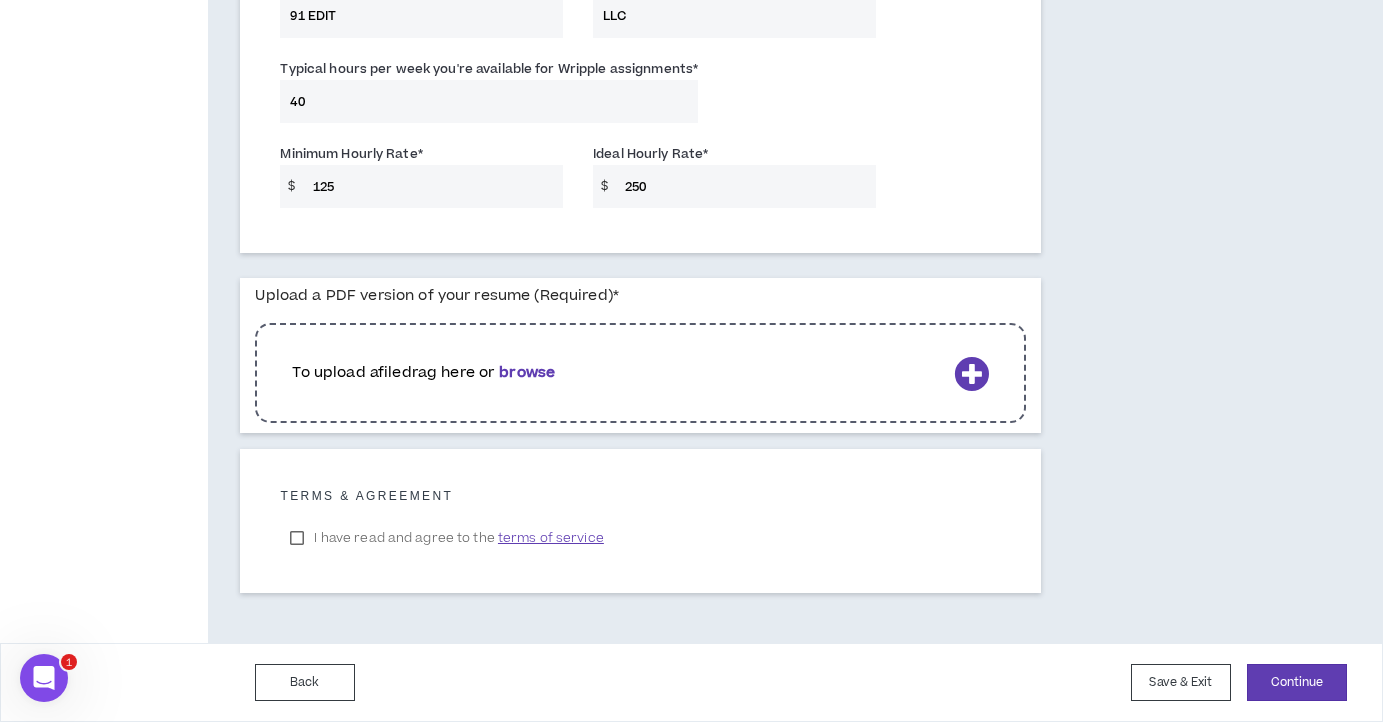 type on "250" 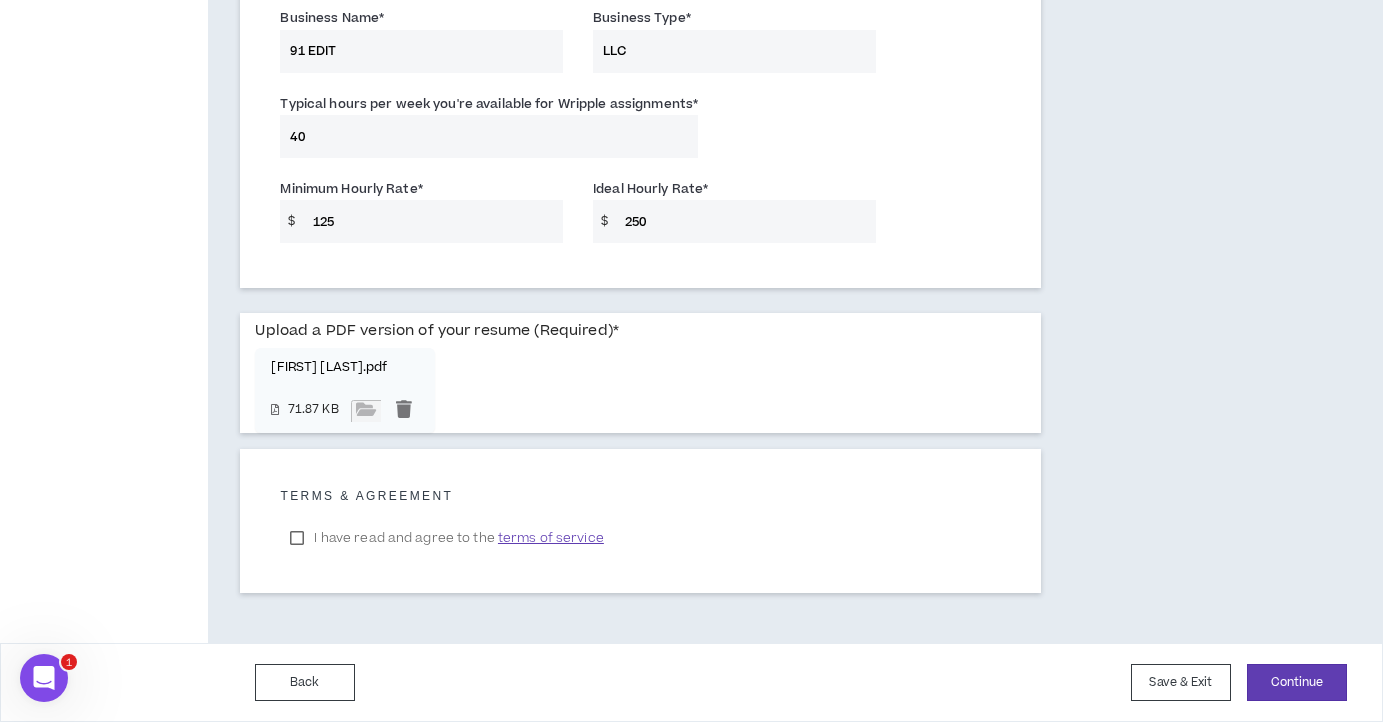 scroll, scrollTop: 1571, scrollLeft: 0, axis: vertical 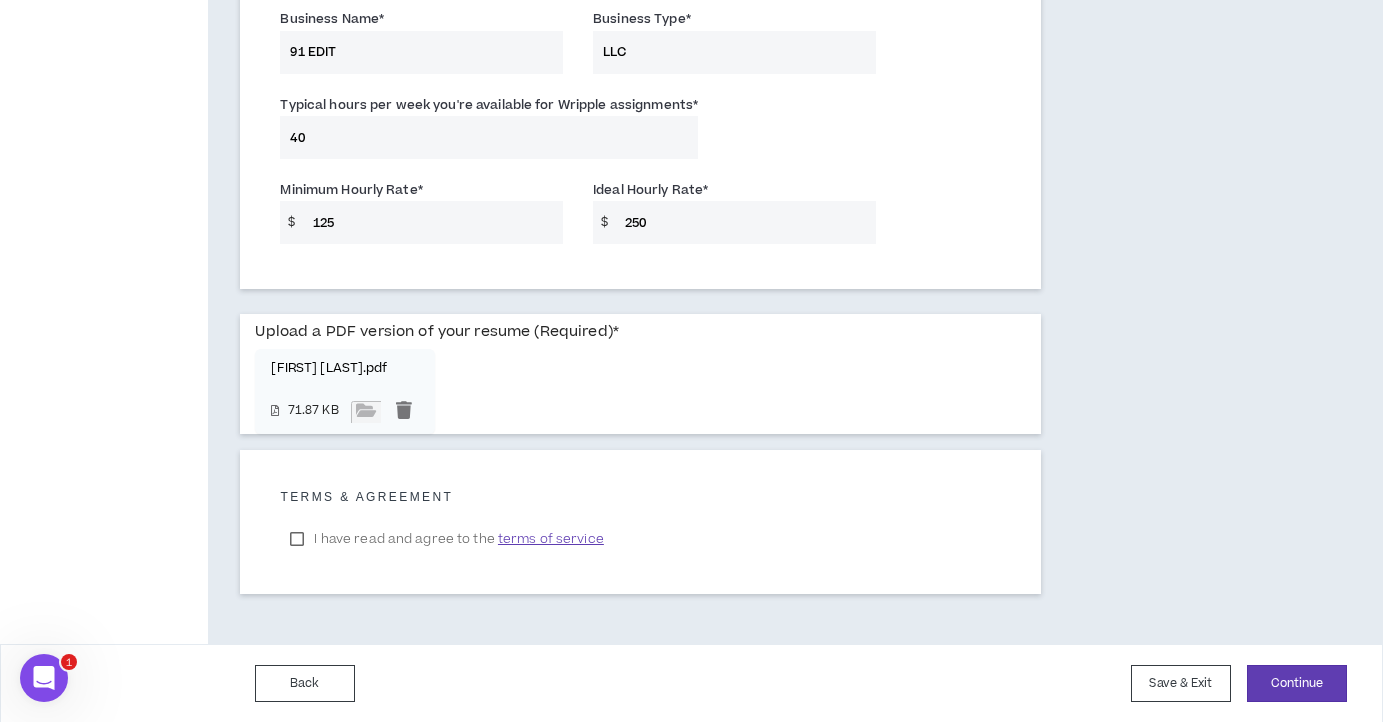 click on "I have read and agree to the    terms of service" at bounding box center (446, 539) 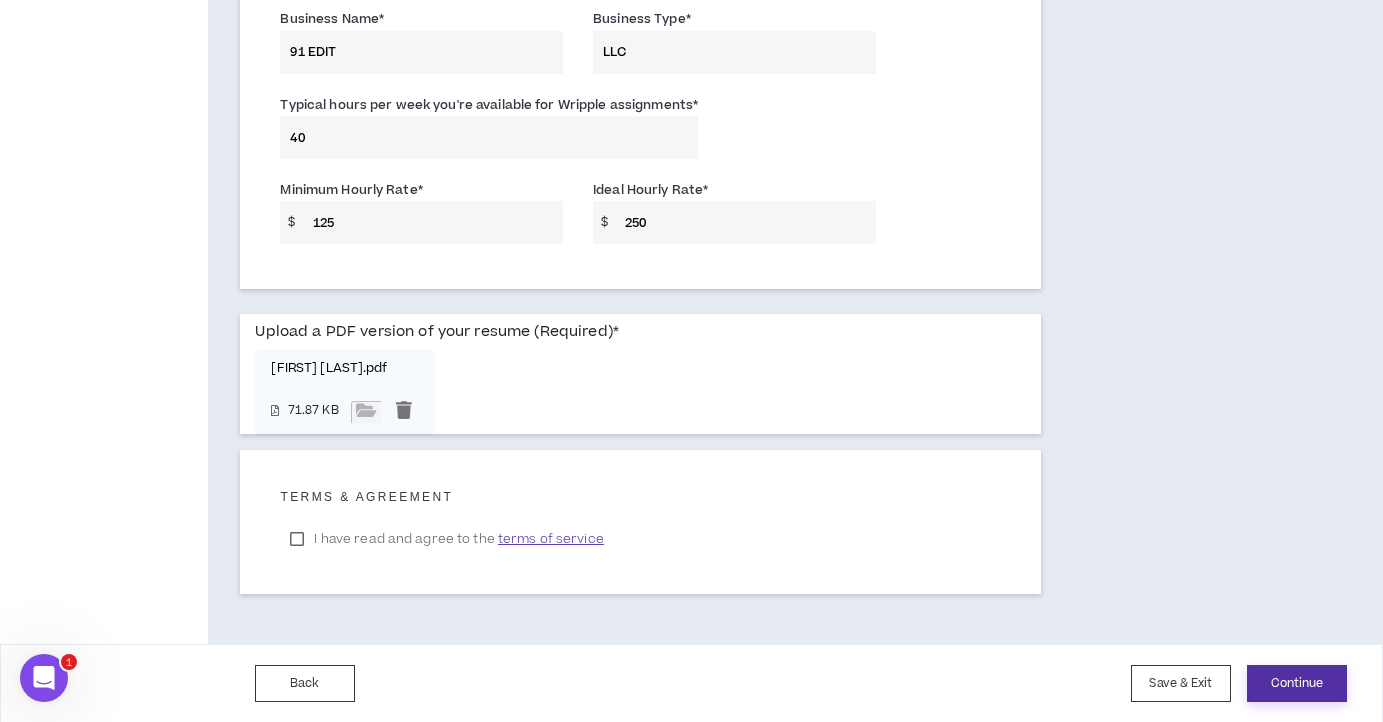 click on "Continue" at bounding box center (1297, 683) 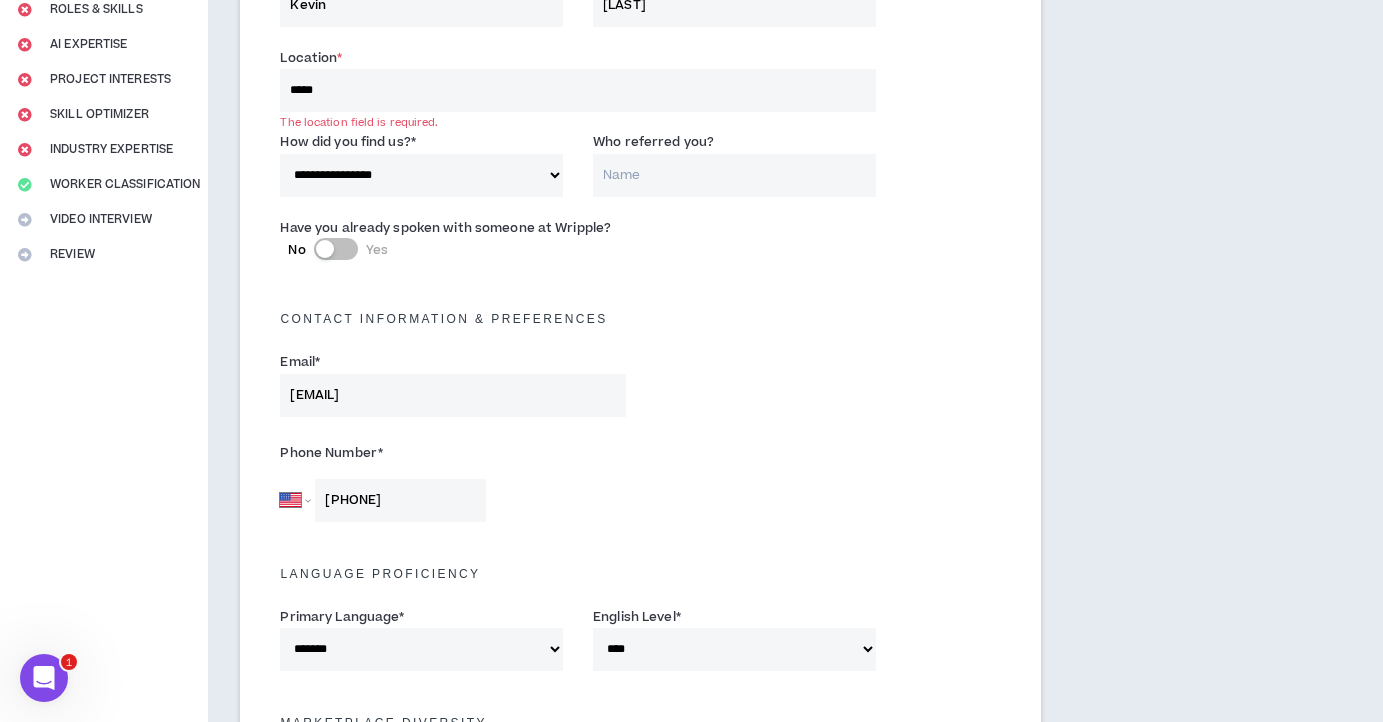 scroll, scrollTop: 263, scrollLeft: 0, axis: vertical 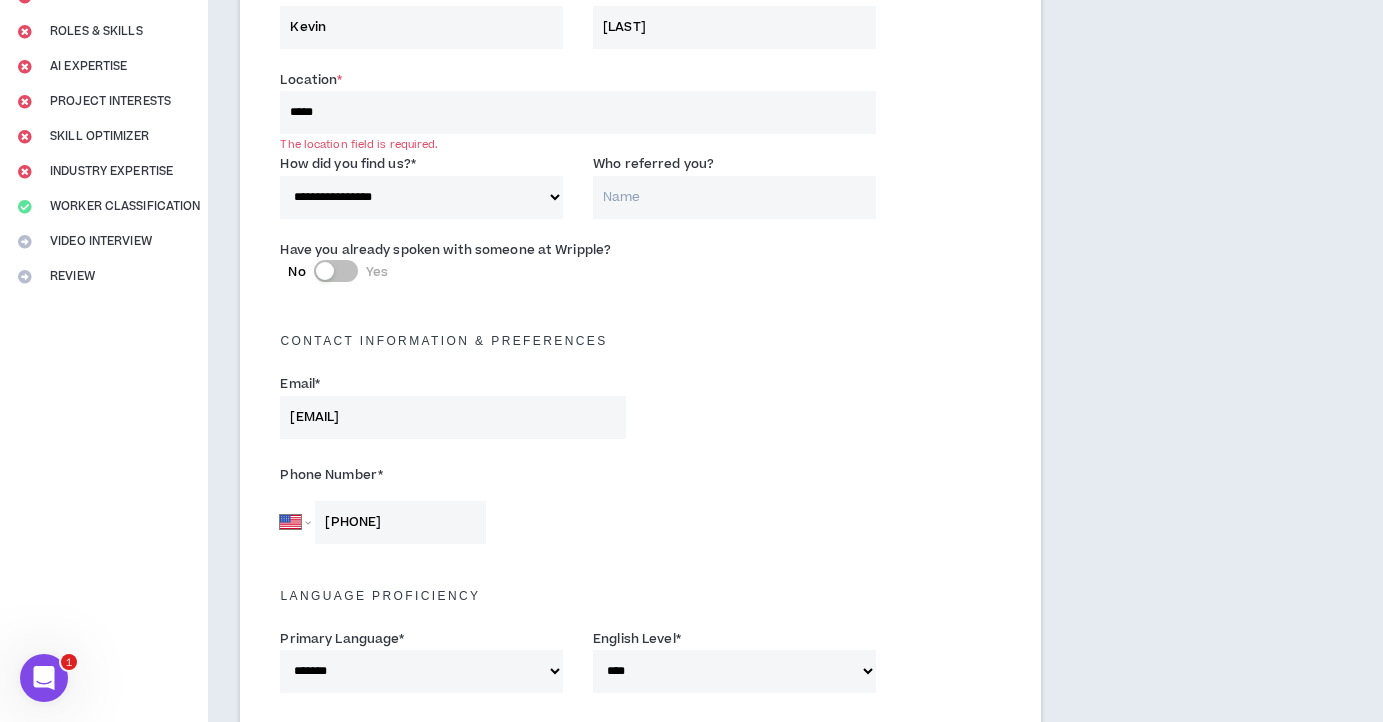 click on "*****" at bounding box center [577, 112] 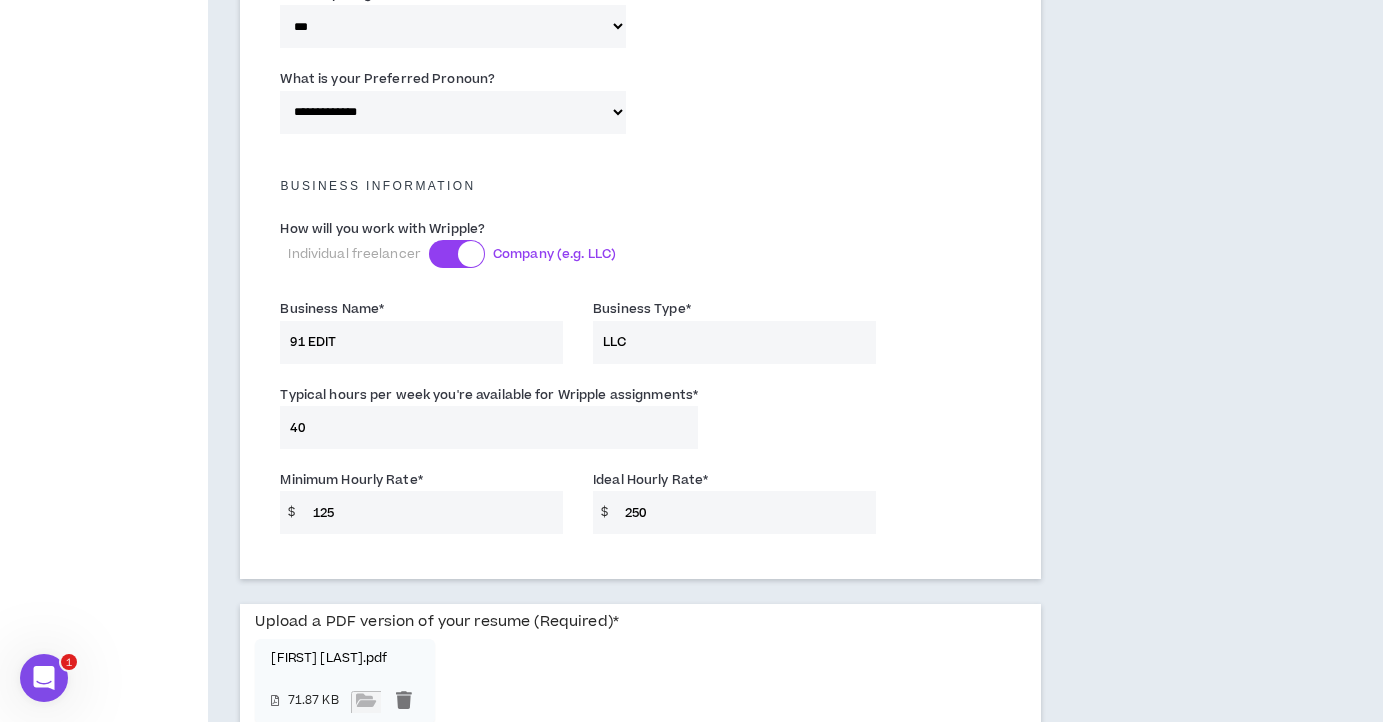 scroll, scrollTop: 1573, scrollLeft: 0, axis: vertical 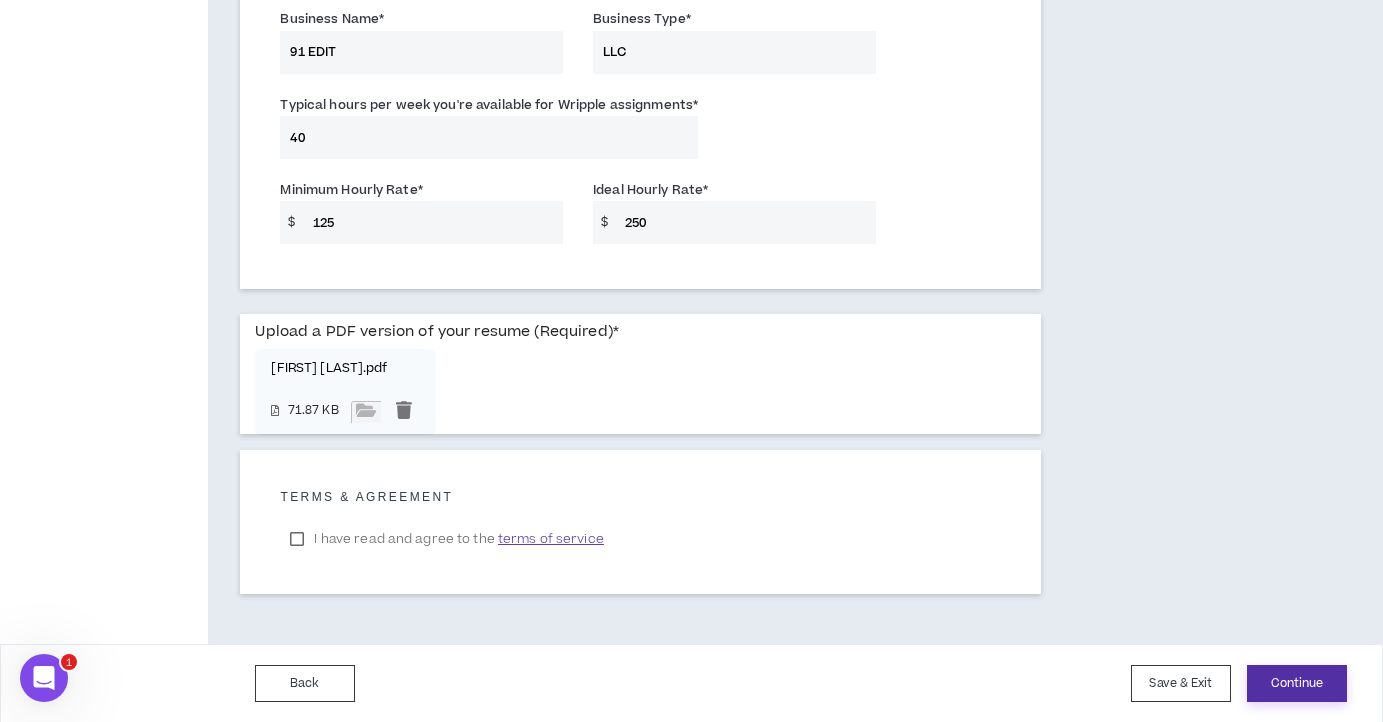 click on "Continue" at bounding box center [1297, 683] 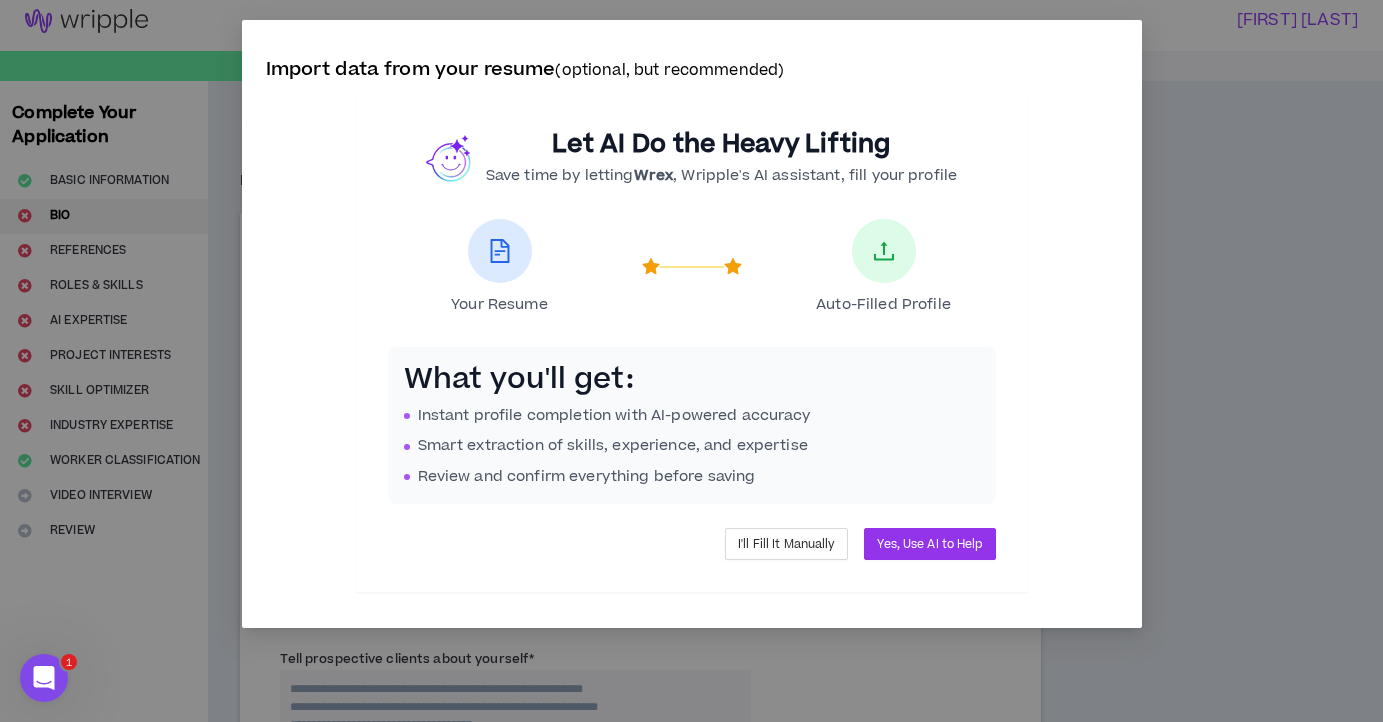 scroll, scrollTop: 0, scrollLeft: 0, axis: both 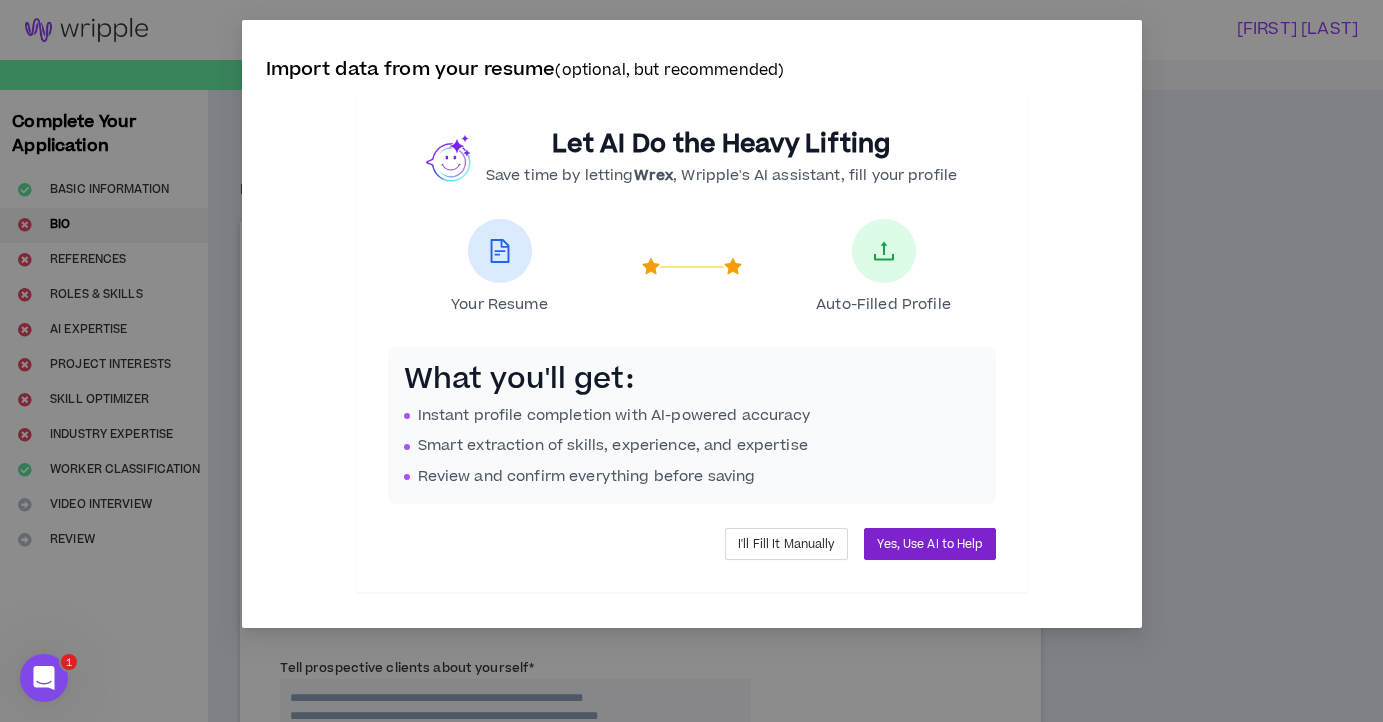 click on "Yes, Use AI to Help" at bounding box center (929, 544) 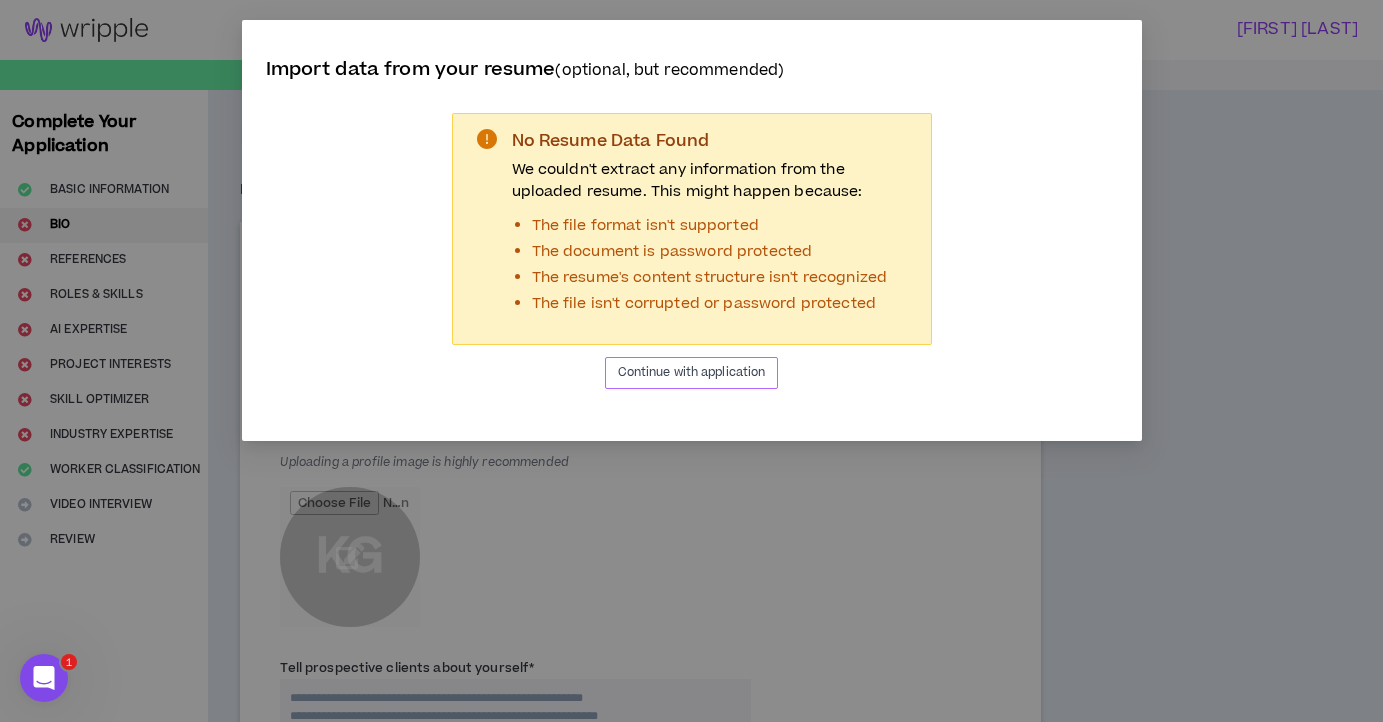 click on "Continue with application" at bounding box center (692, 372) 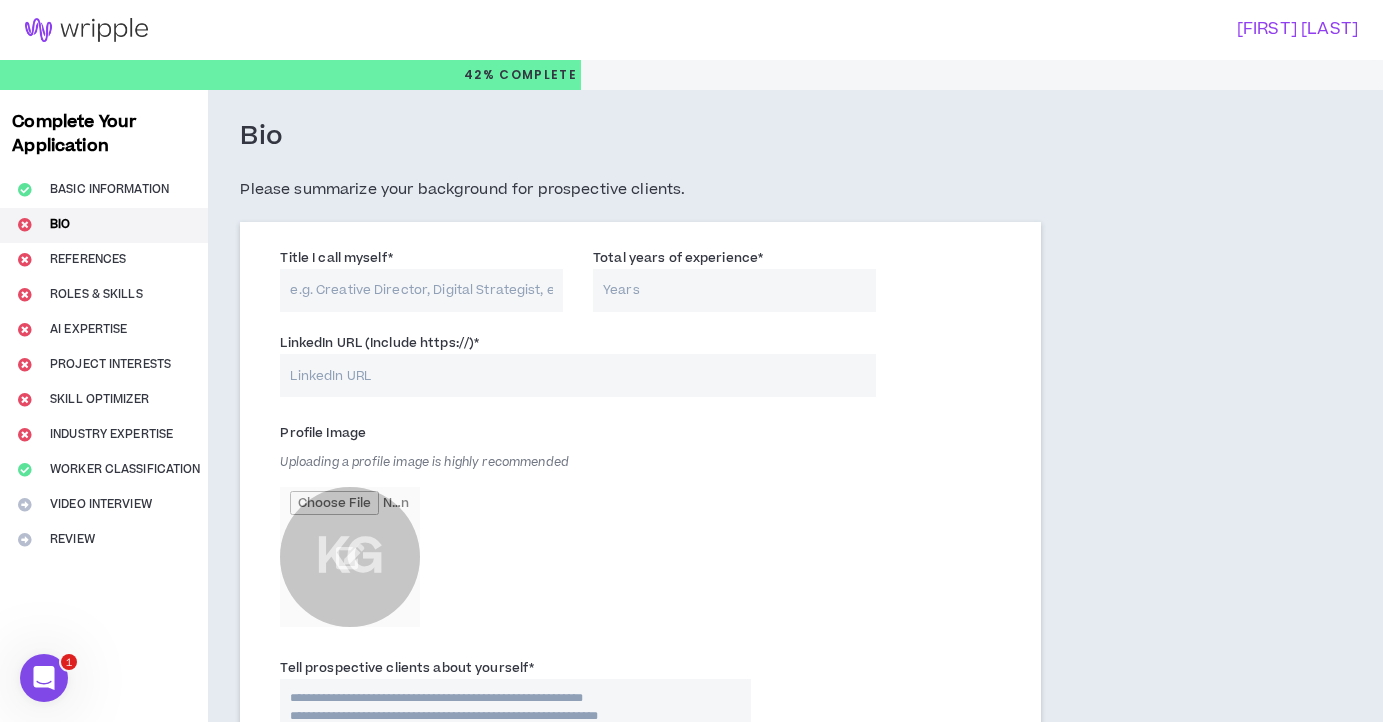 click on "Title I call myself  *" at bounding box center (421, 290) 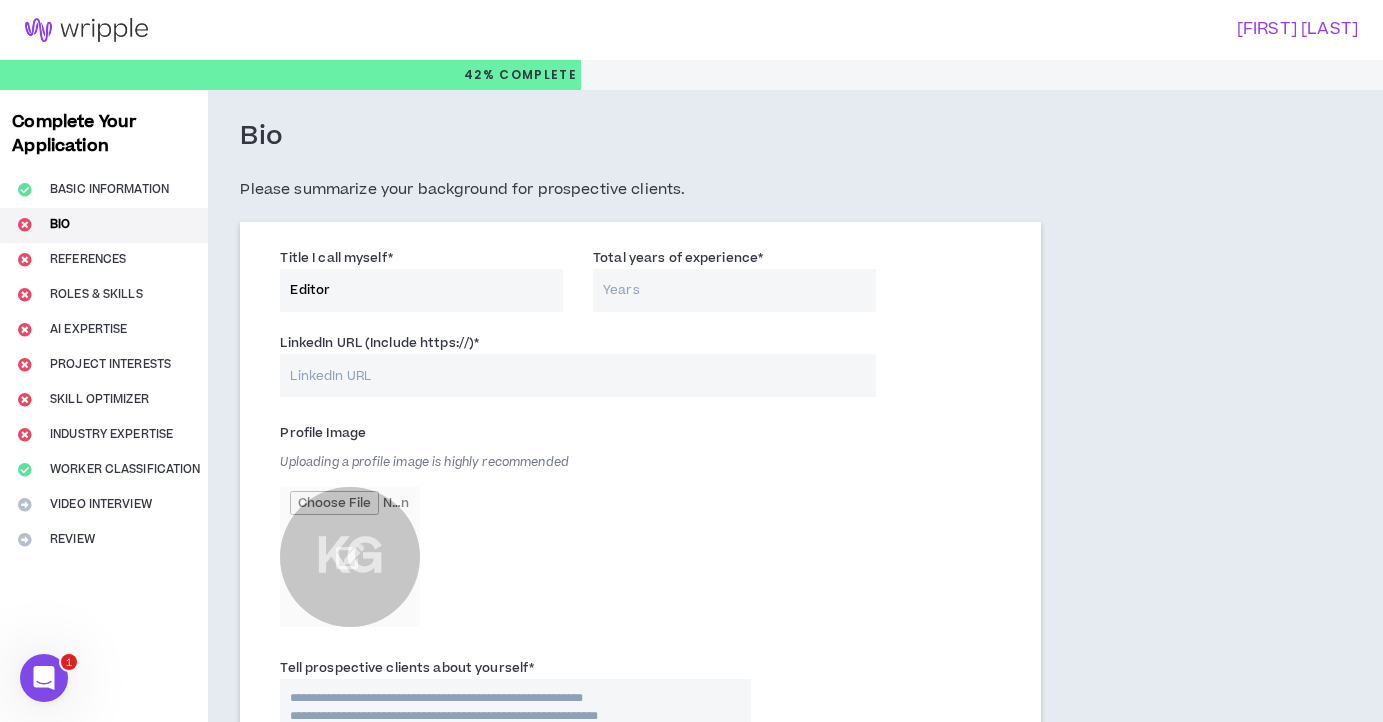 type on "Editor" 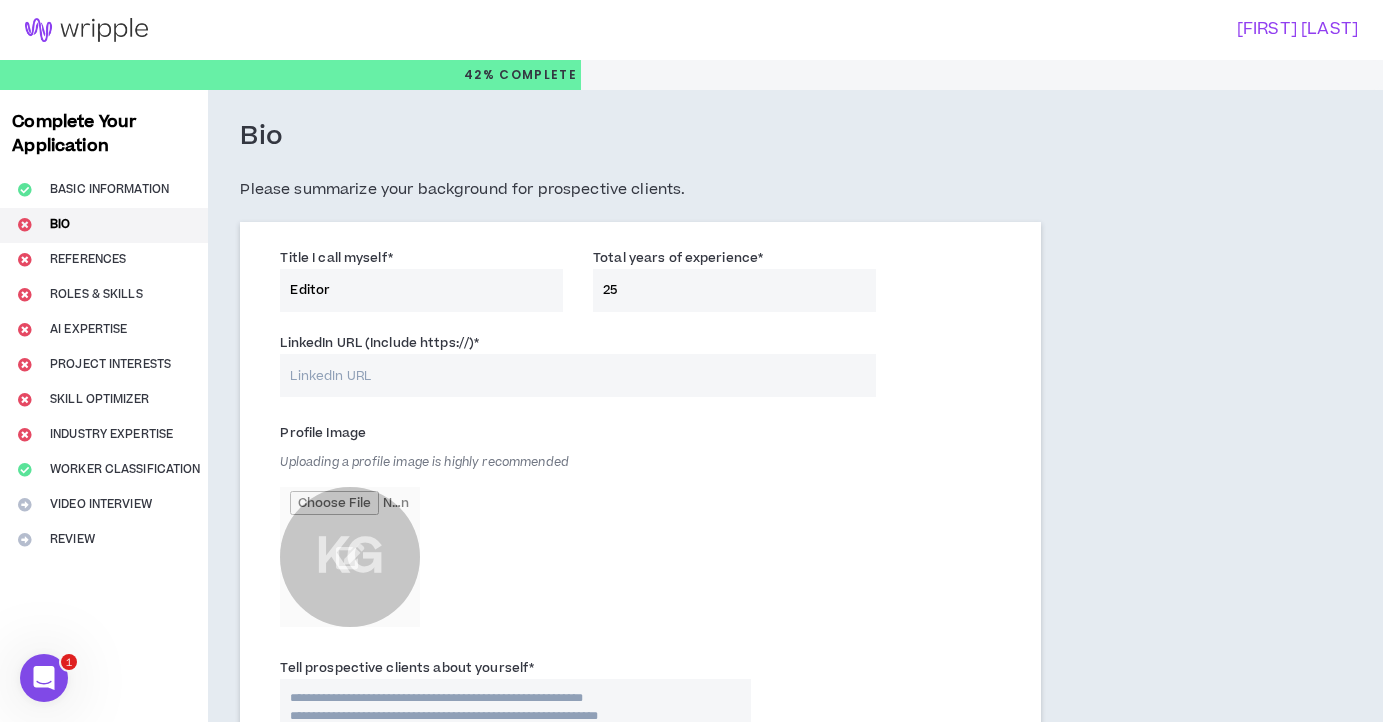 type on "25" 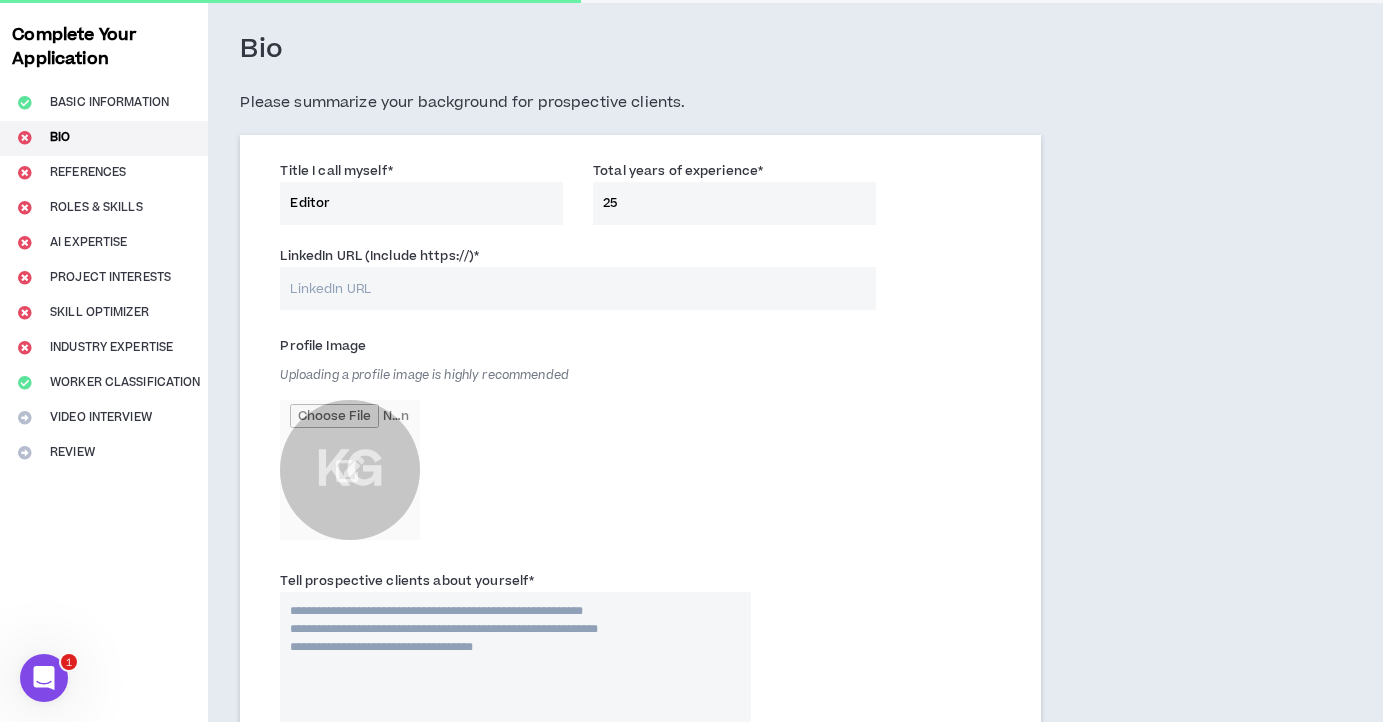 scroll, scrollTop: 97, scrollLeft: 0, axis: vertical 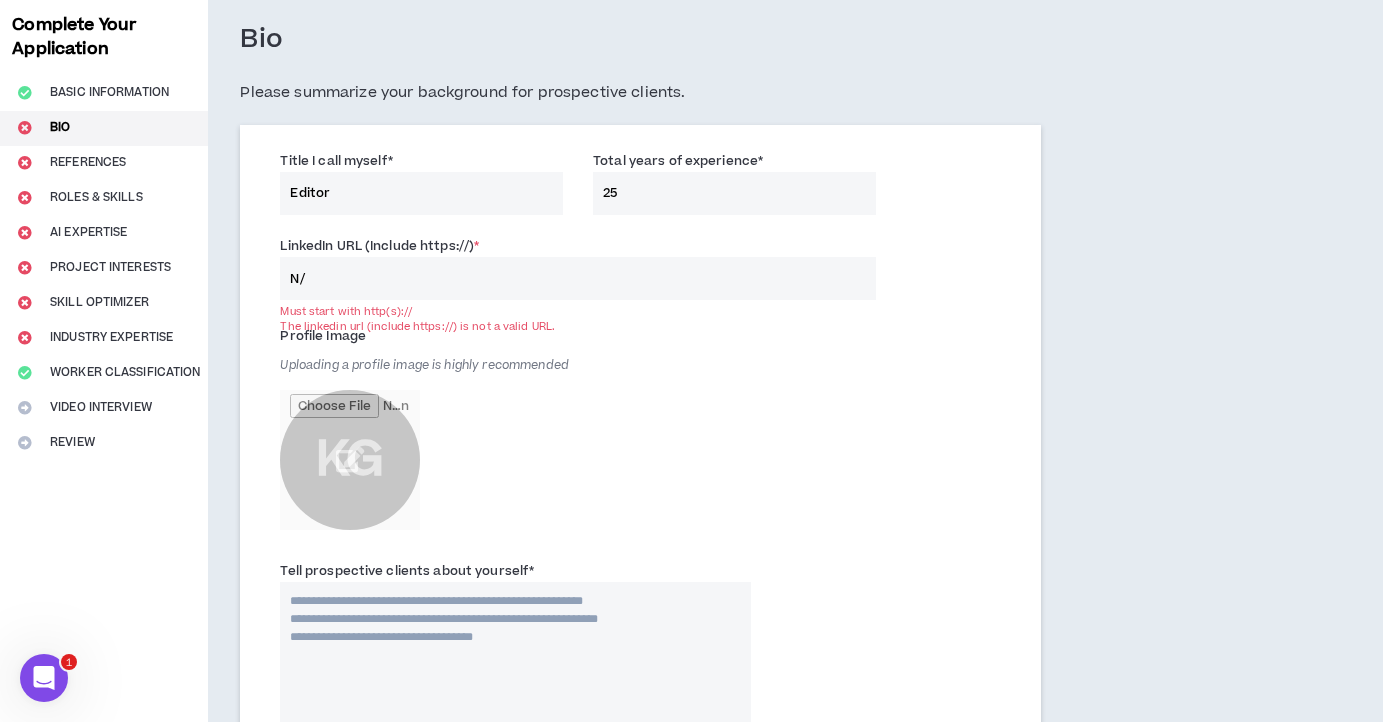 type on "N" 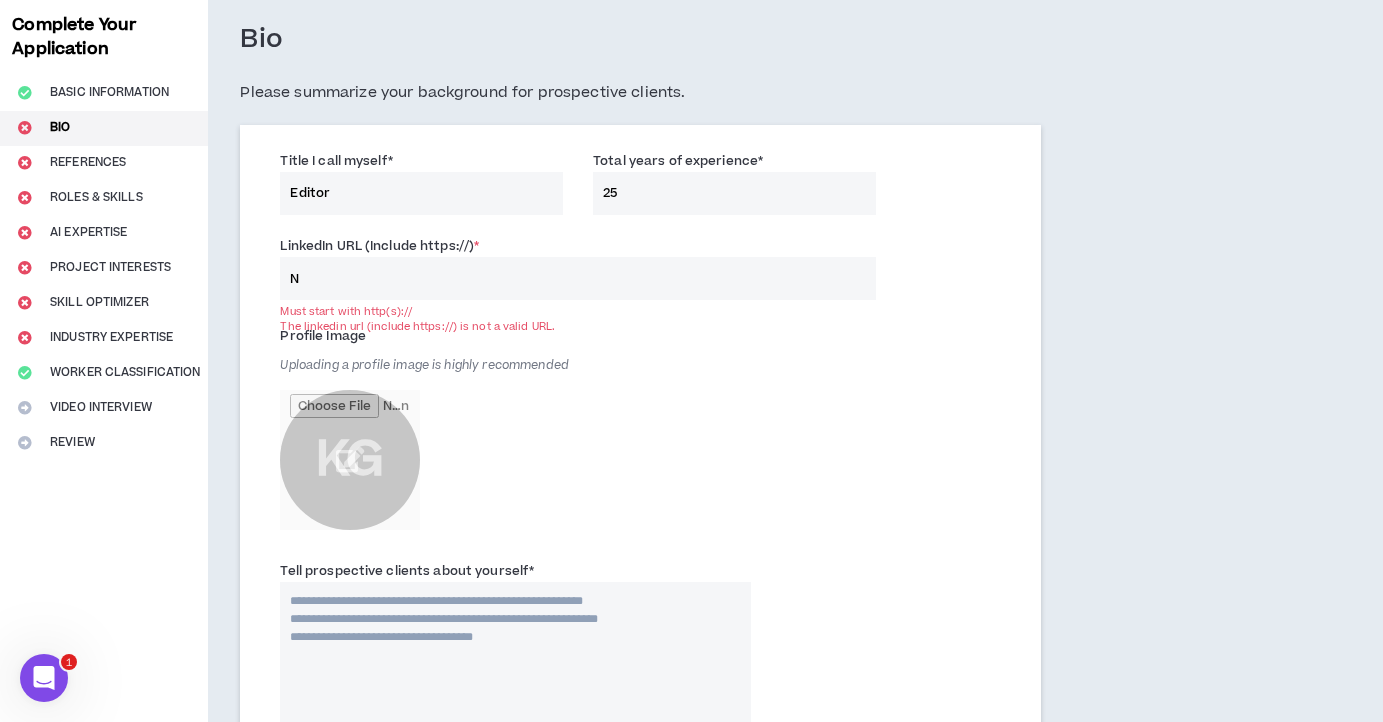 type 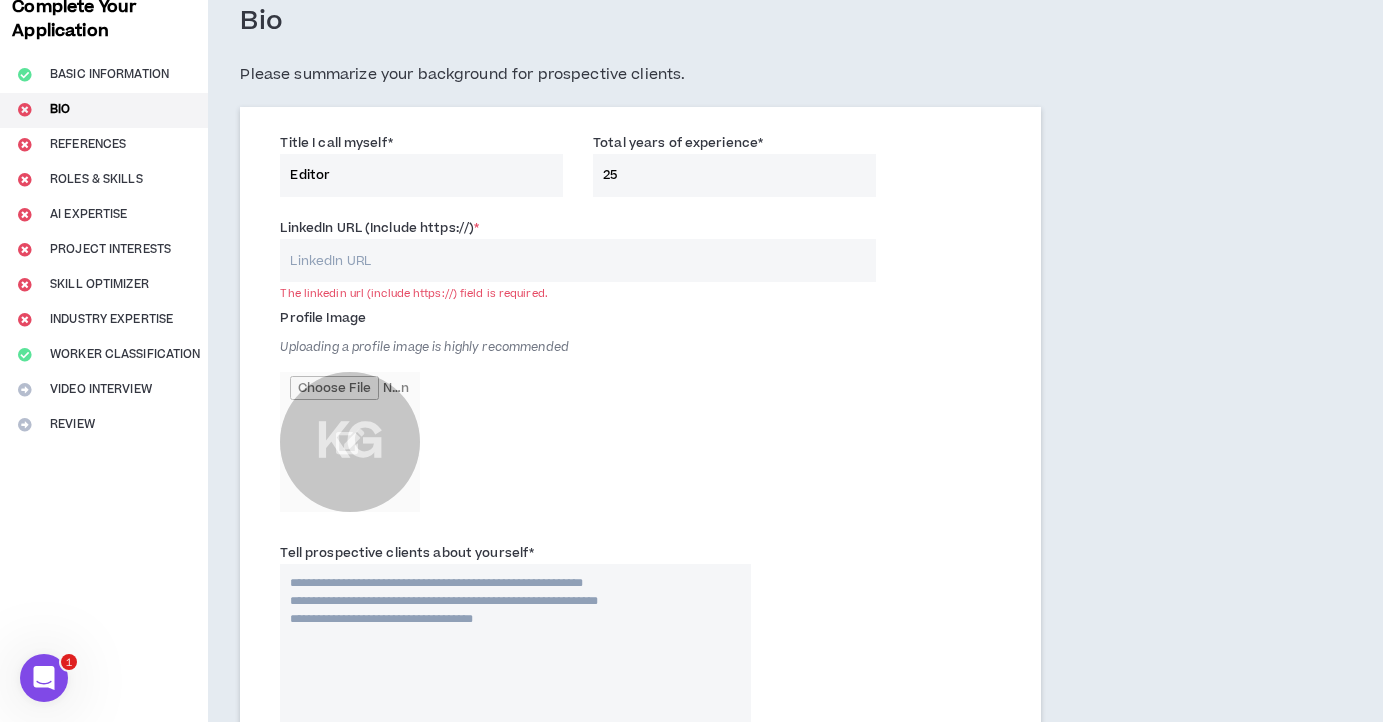 scroll, scrollTop: 121, scrollLeft: 0, axis: vertical 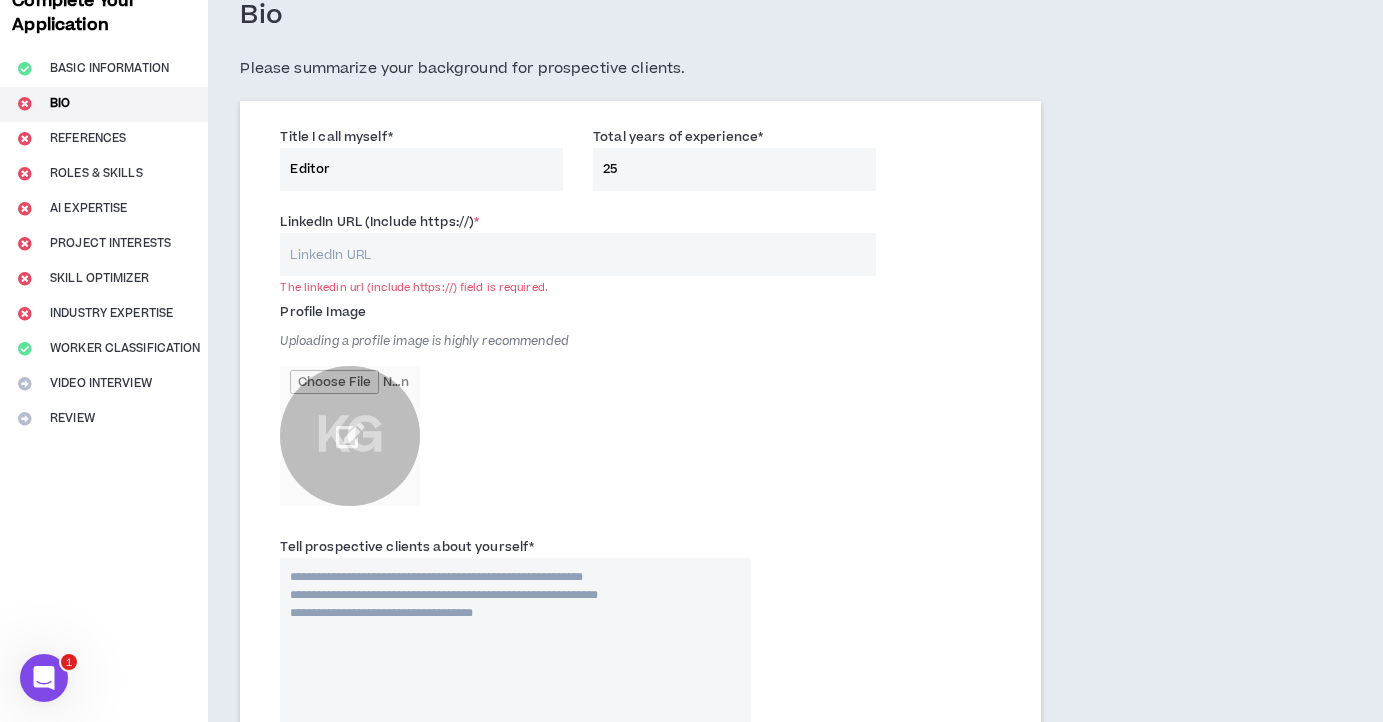 click at bounding box center [350, 436] 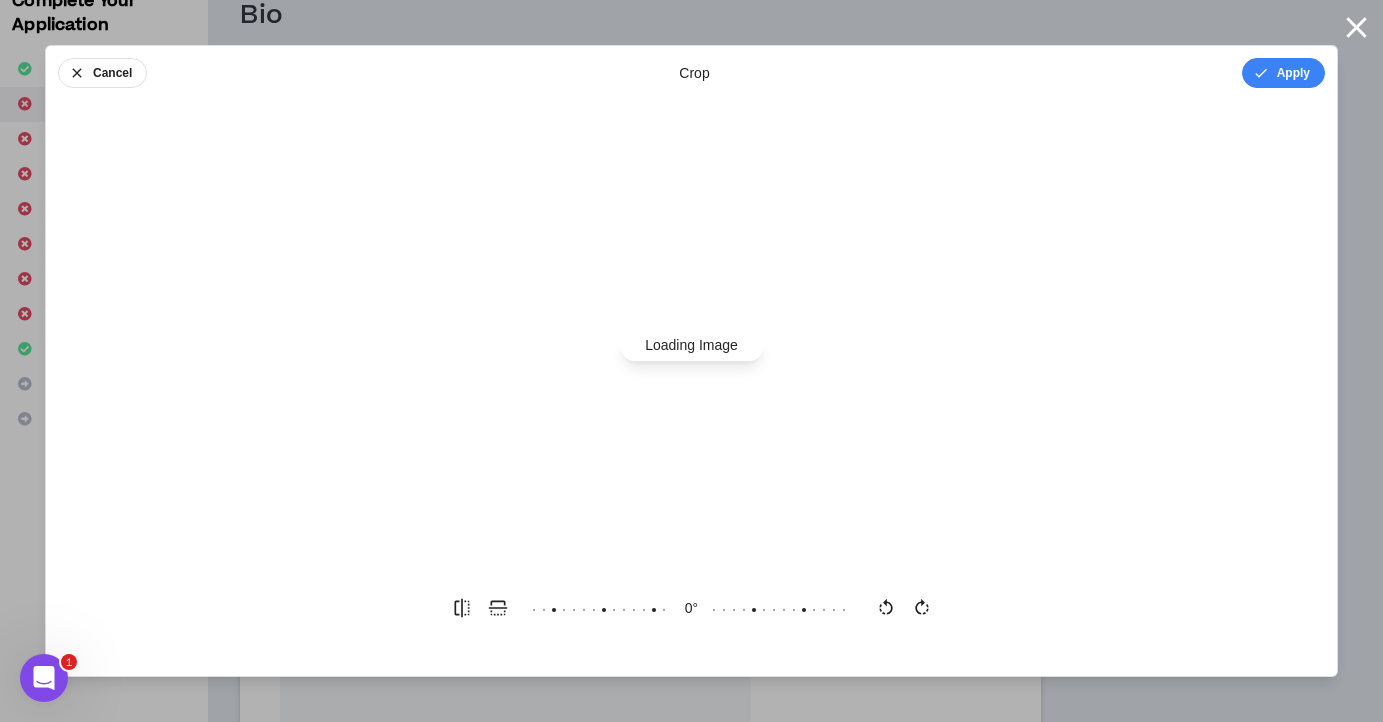 scroll, scrollTop: 0, scrollLeft: 0, axis: both 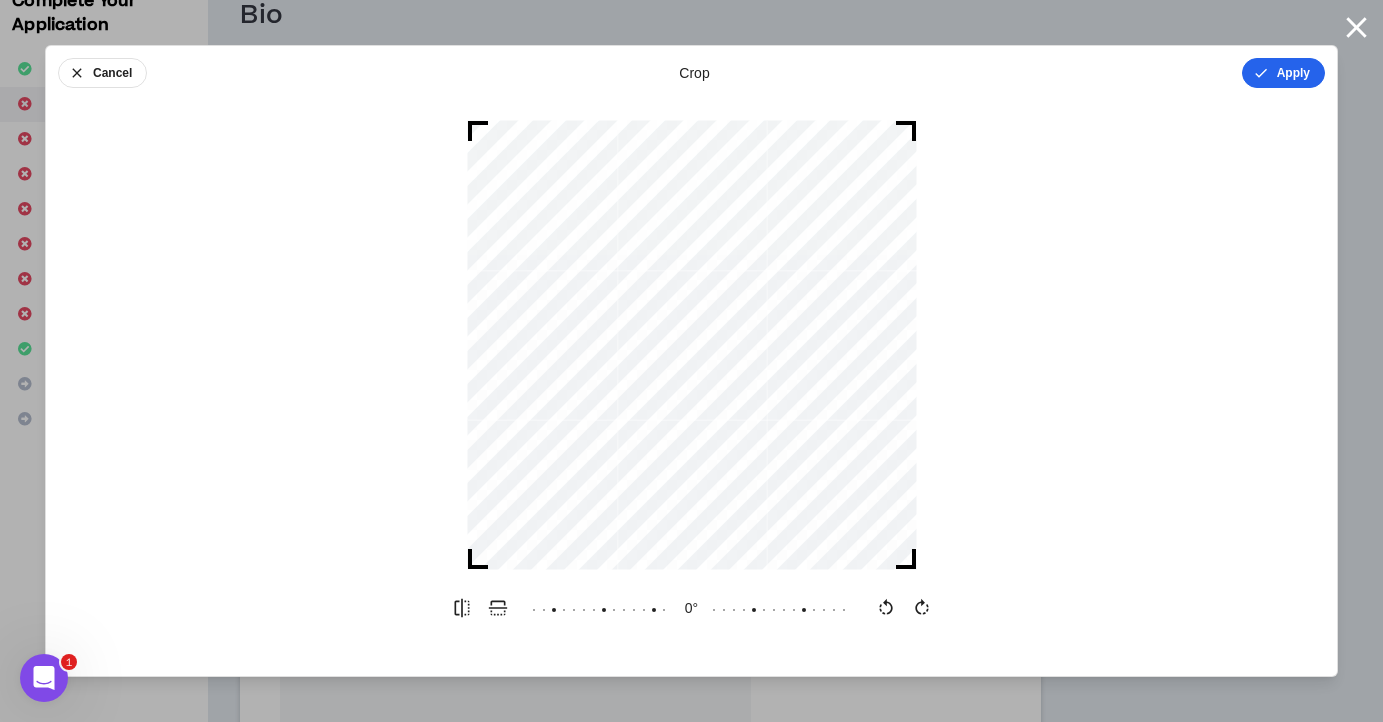 click on "Apply" at bounding box center [1283, 73] 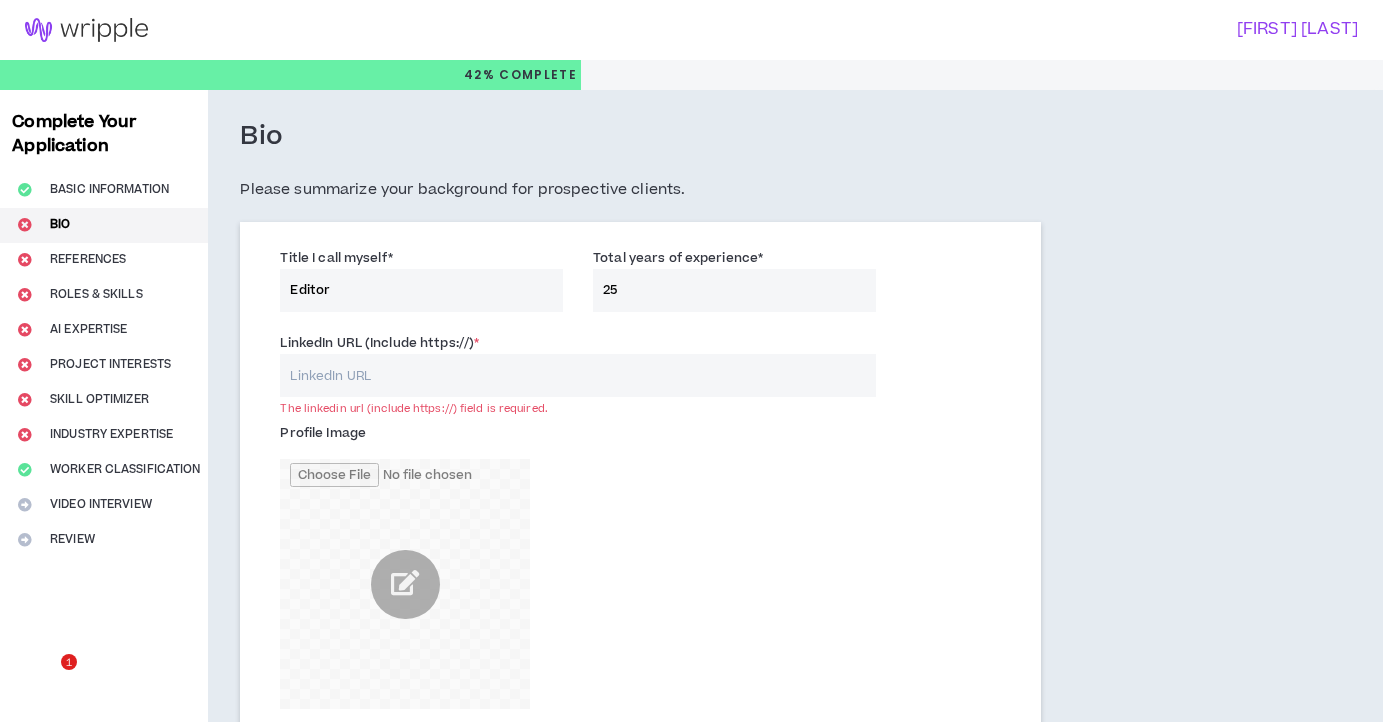 scroll, scrollTop: 121, scrollLeft: 0, axis: vertical 